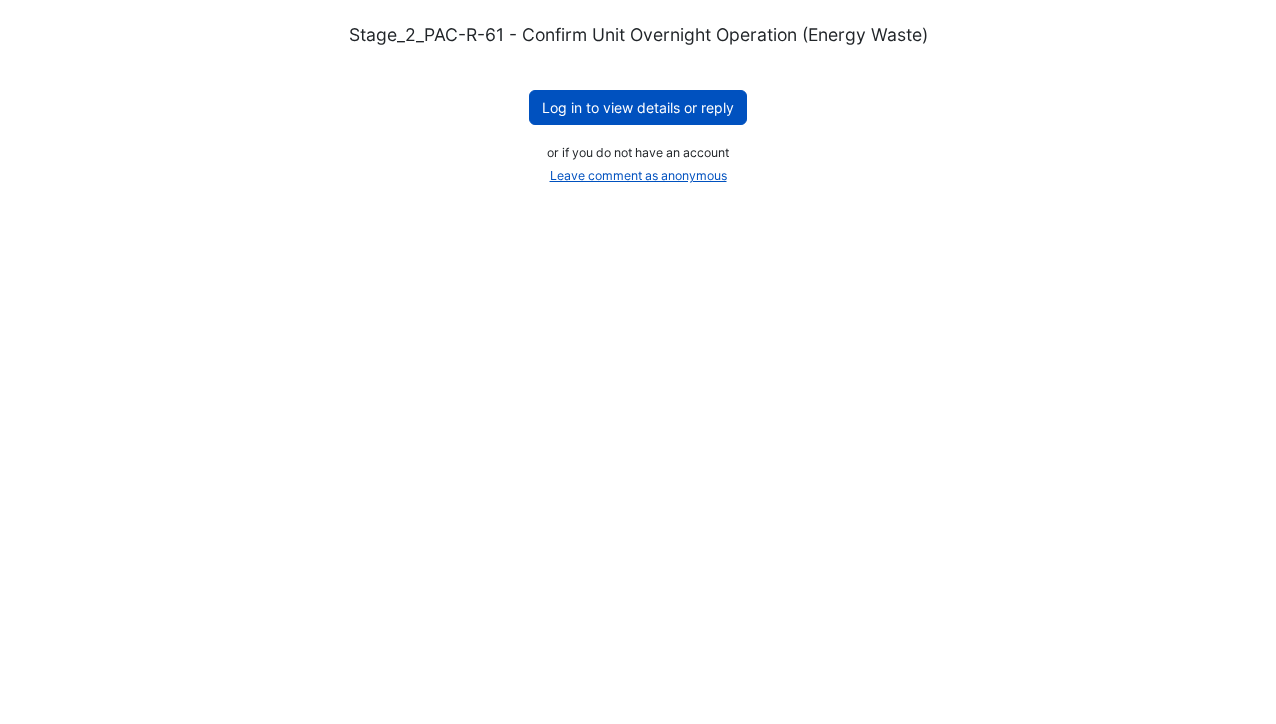 scroll, scrollTop: 0, scrollLeft: 0, axis: both 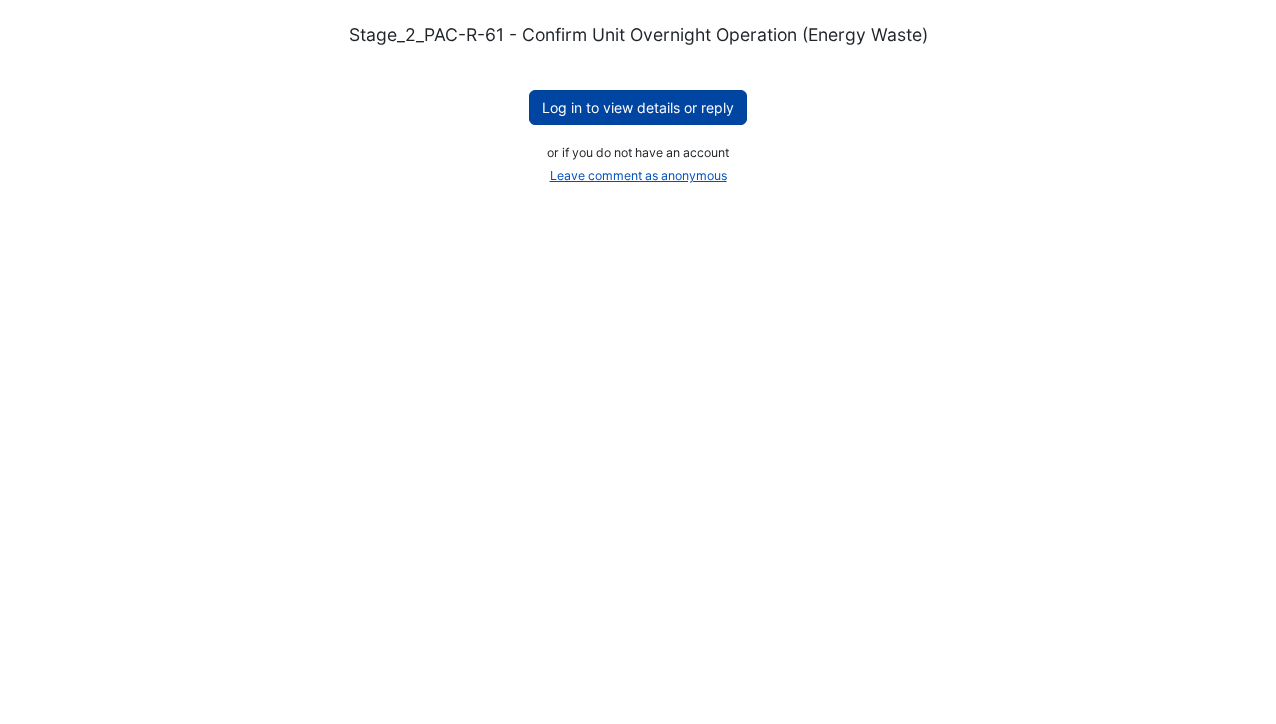 click on "Log in to view details or reply" 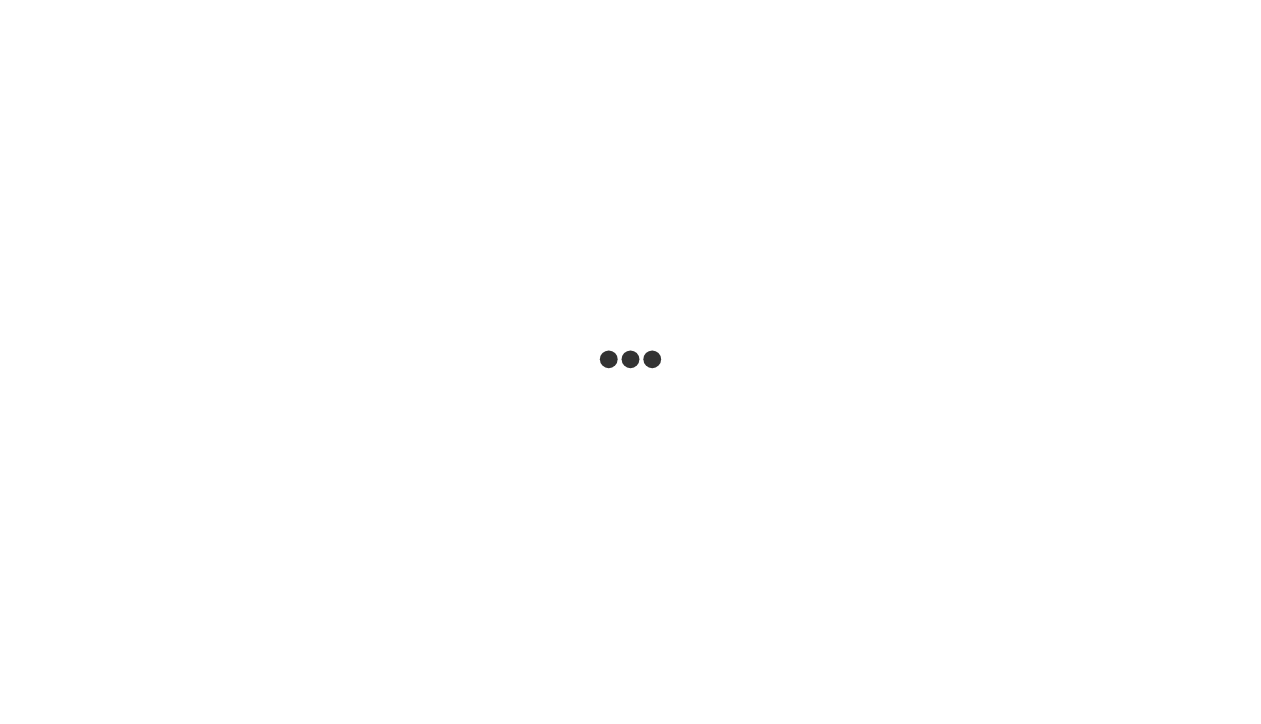 scroll, scrollTop: 0, scrollLeft: 0, axis: both 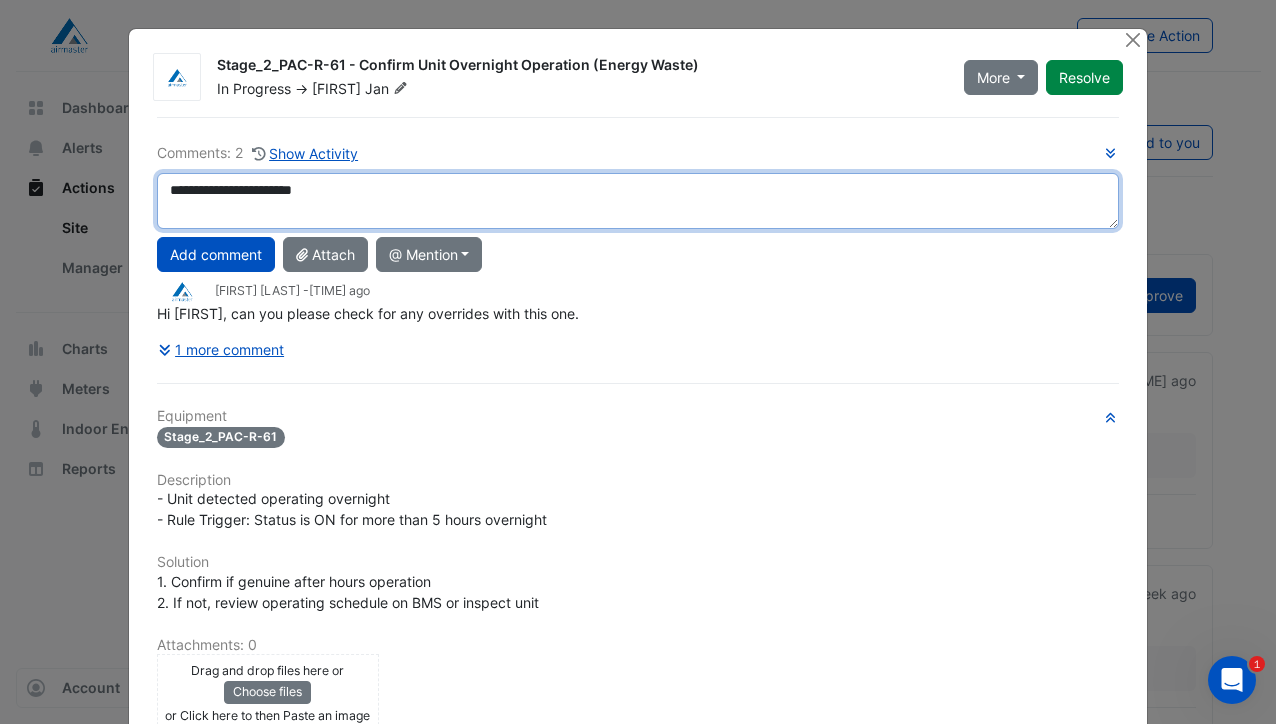click on "**********" at bounding box center (638, 201) 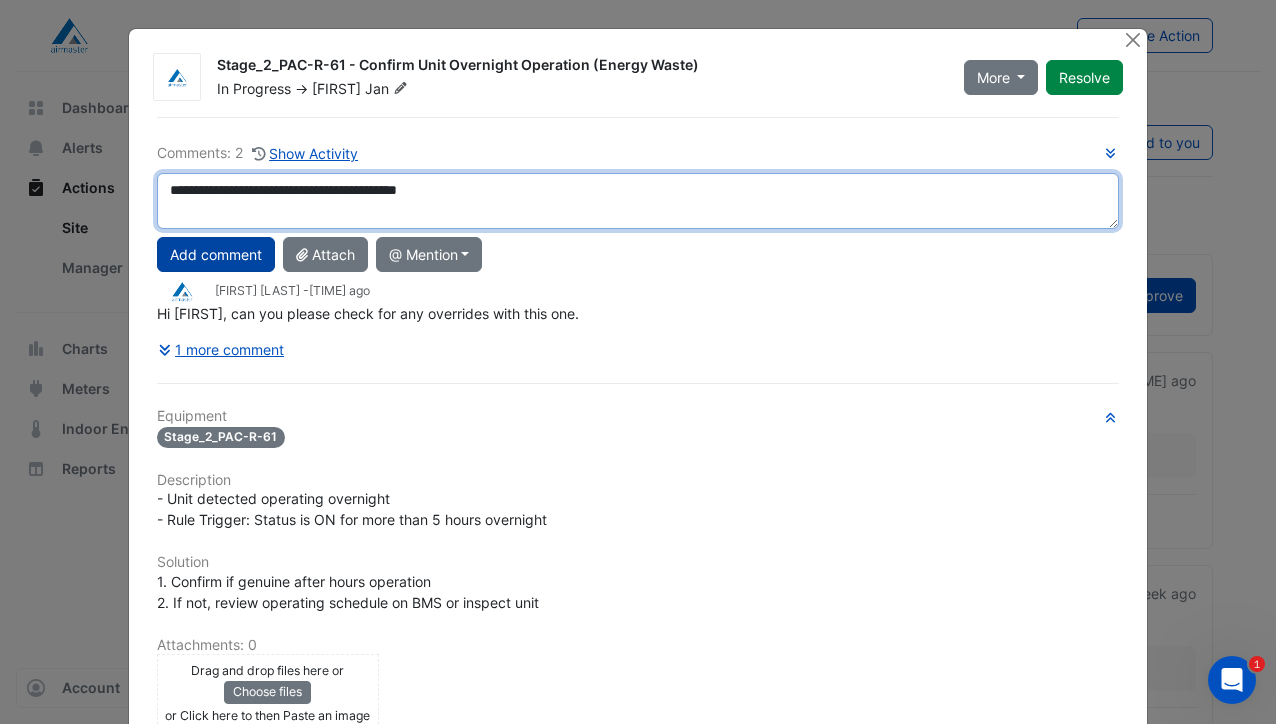 type on "**********" 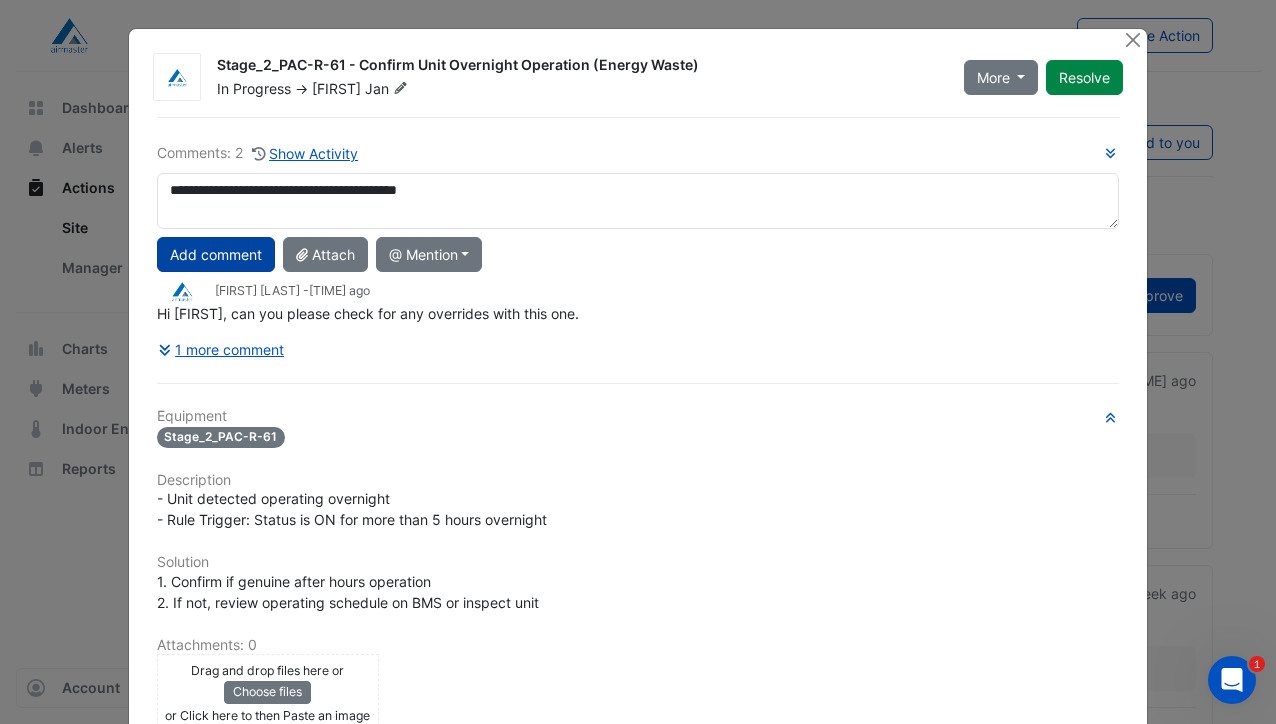 click on "Add comment" 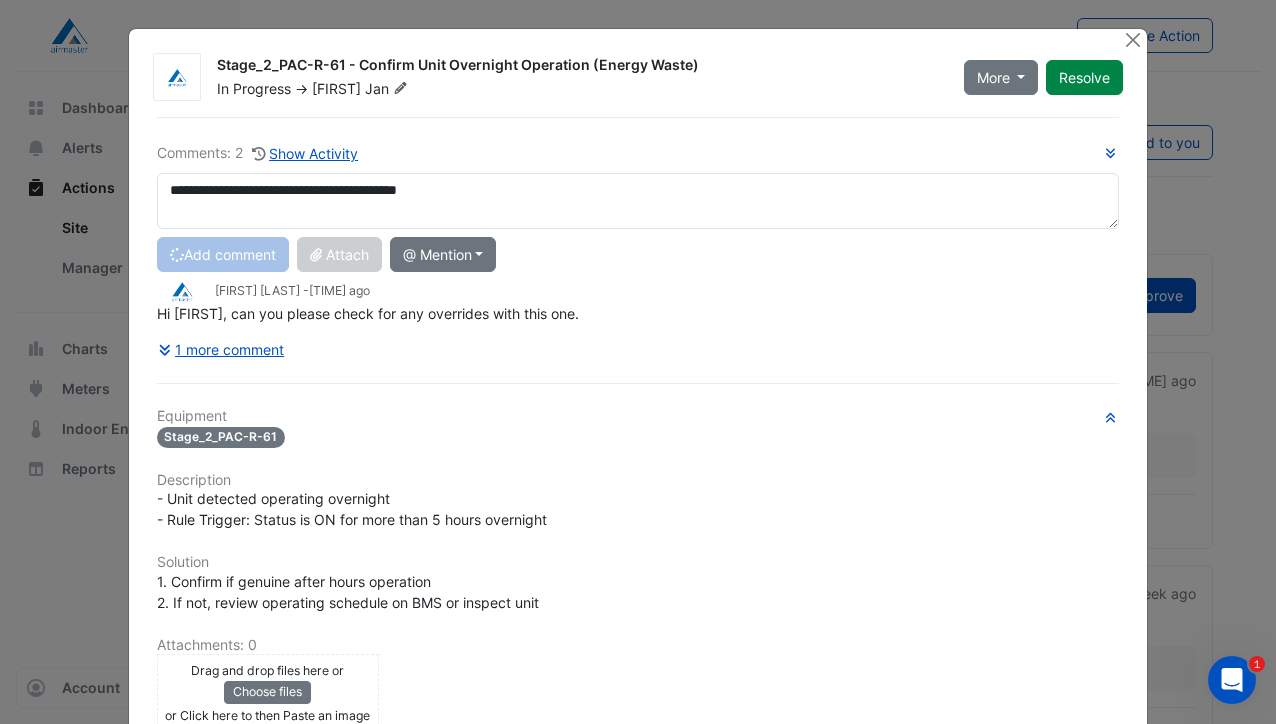 type 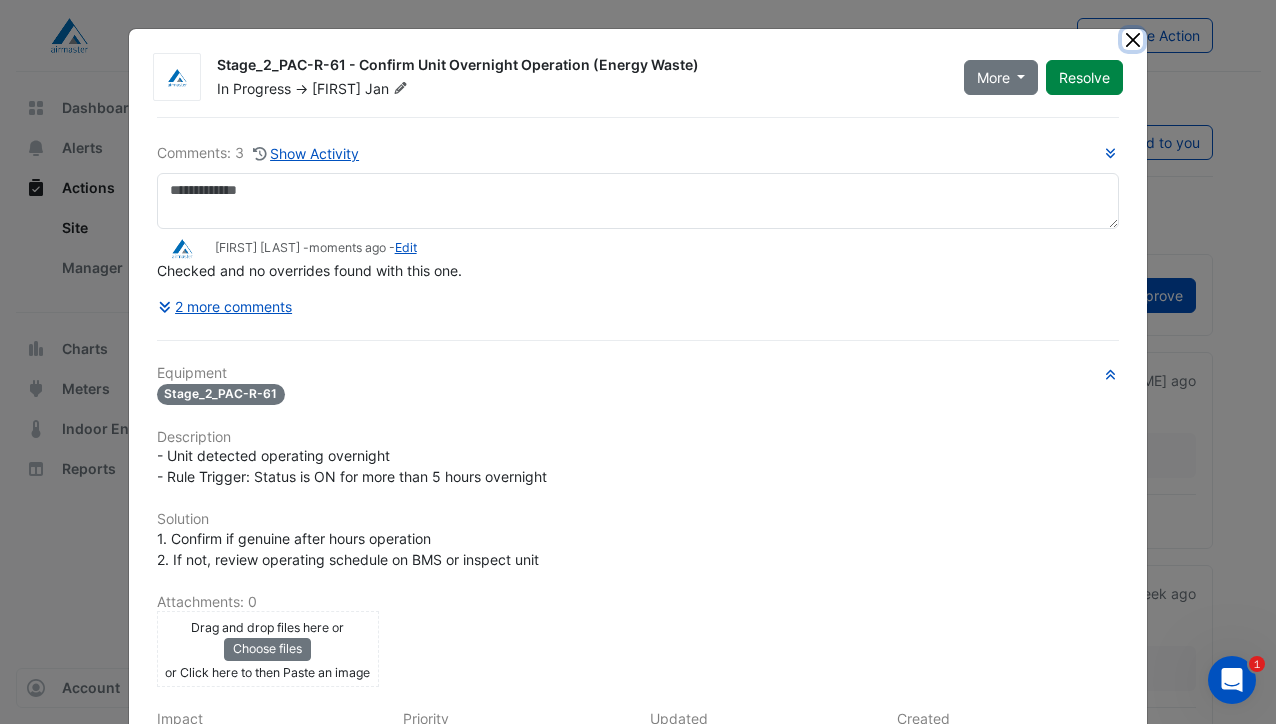 click 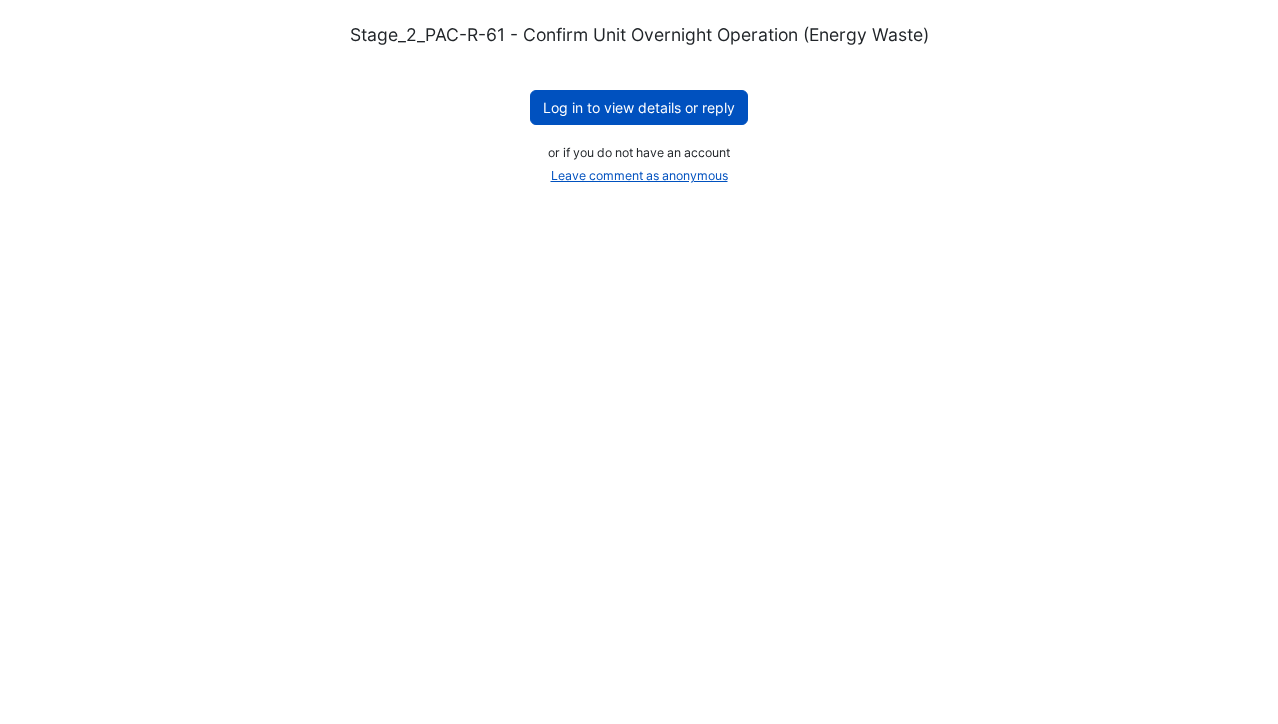 scroll, scrollTop: 0, scrollLeft: 0, axis: both 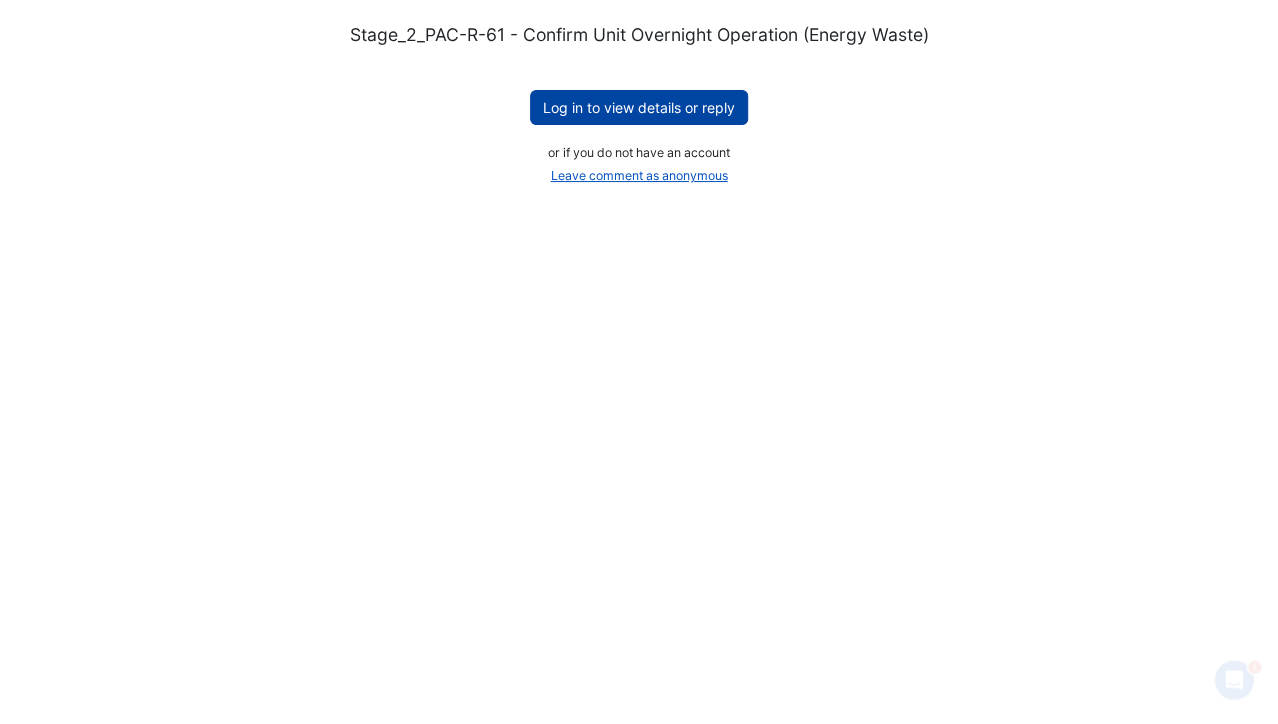click on "Log in to view details or reply" 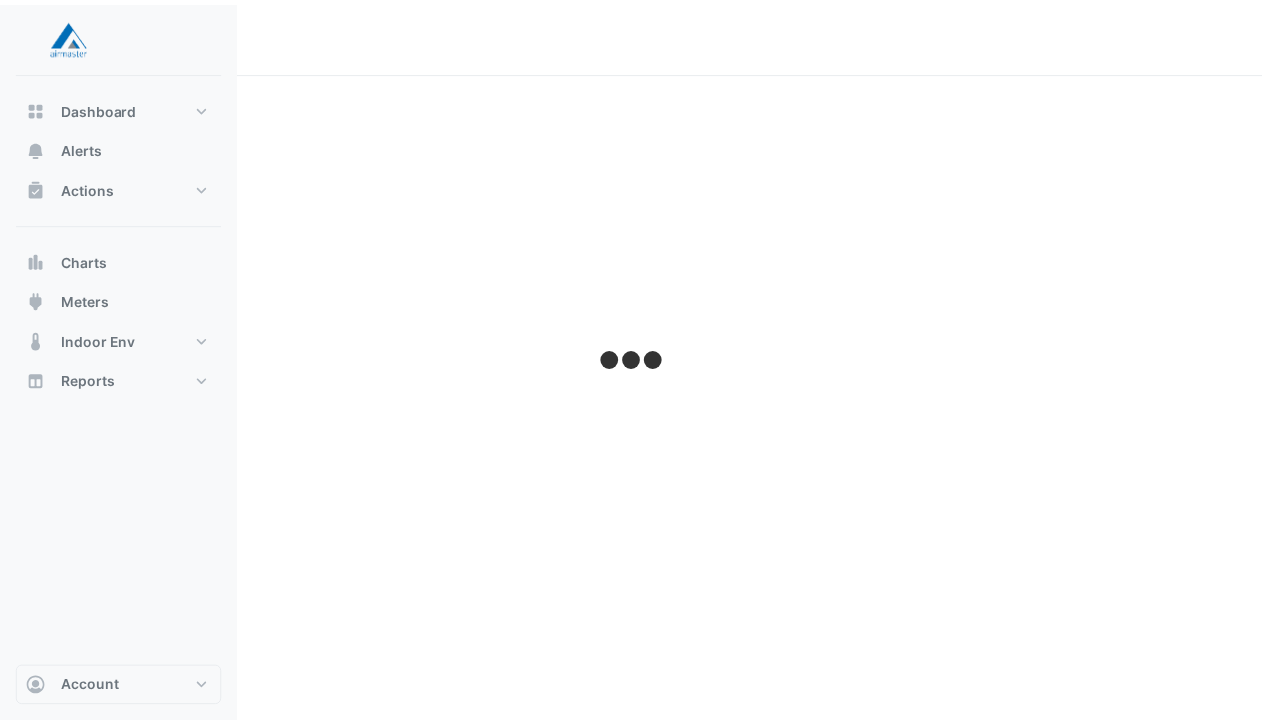 scroll, scrollTop: 0, scrollLeft: 0, axis: both 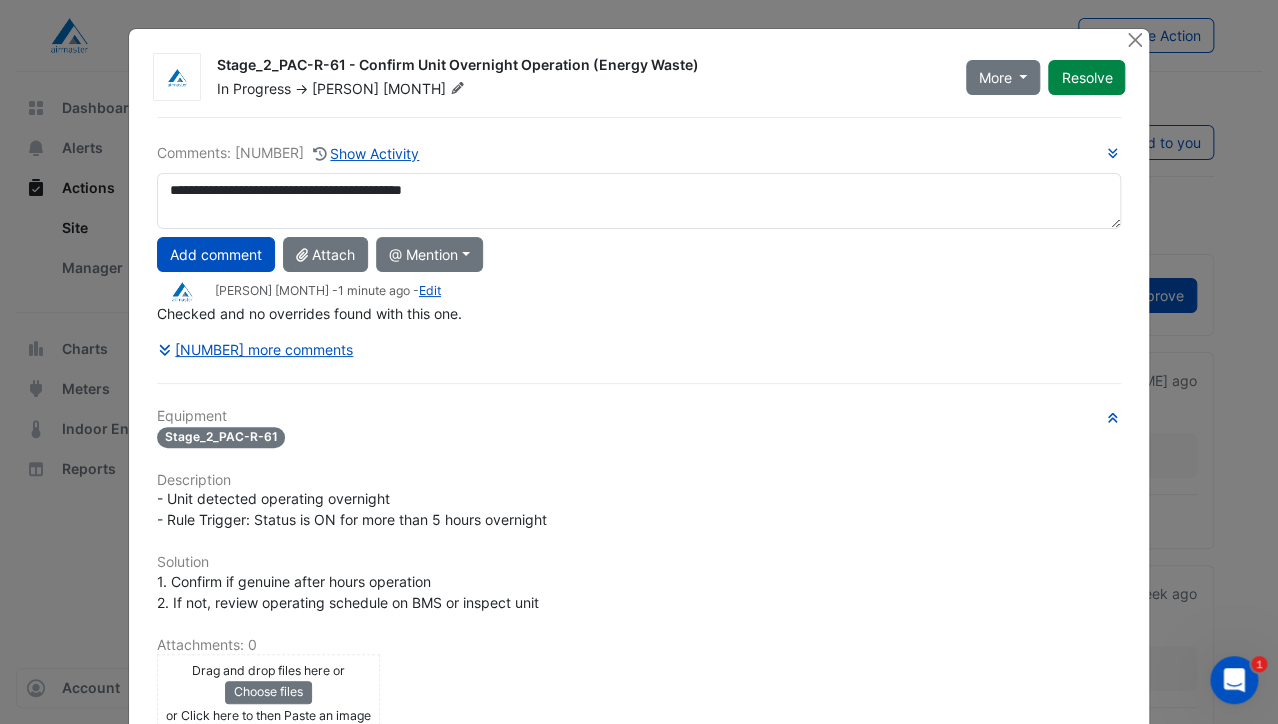 drag, startPoint x: 260, startPoint y: 191, endPoint x: 271, endPoint y: 212, distance: 23.70654 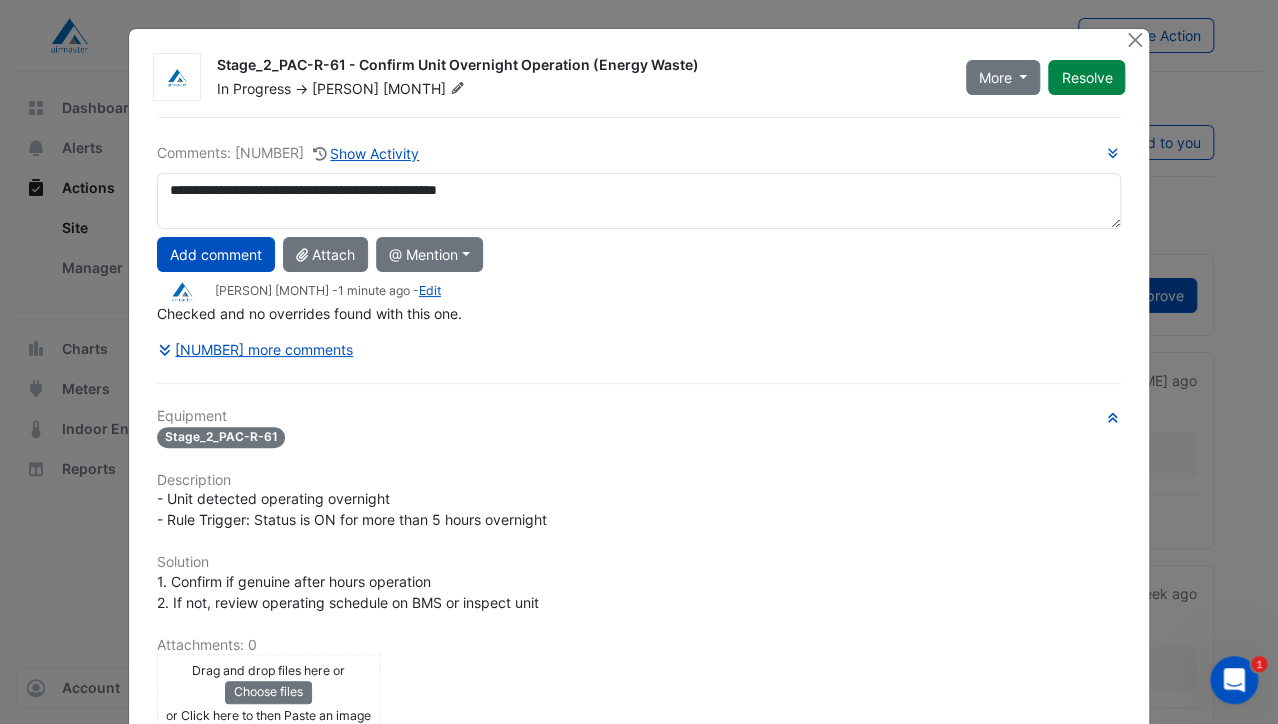 click on "**********" at bounding box center [639, 201] 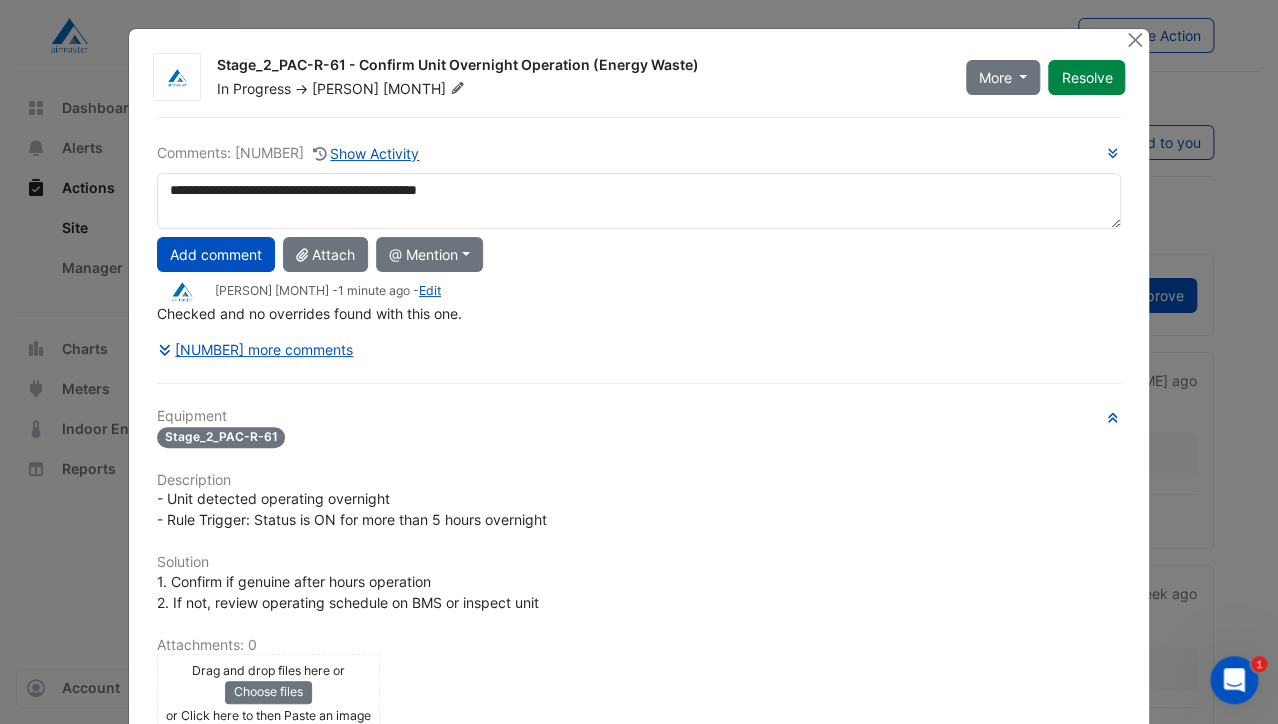 click on "**********" at bounding box center (639, 201) 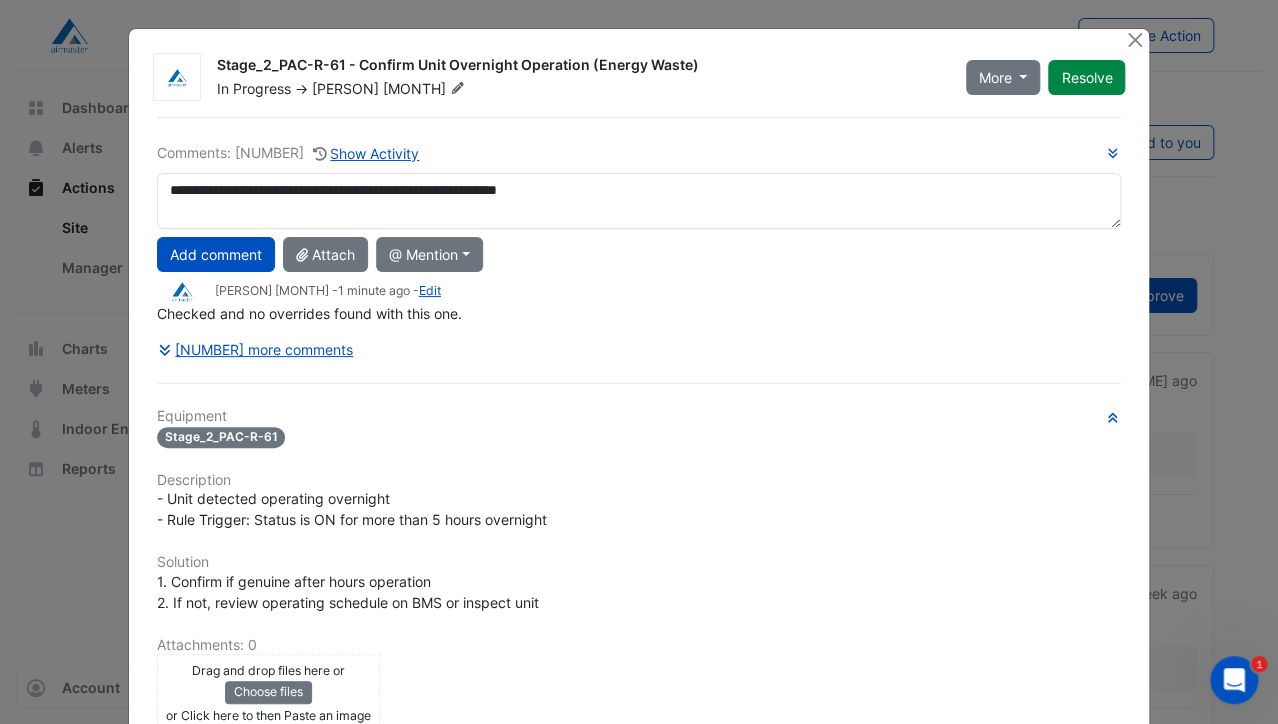 click on "**********" at bounding box center [639, 201] 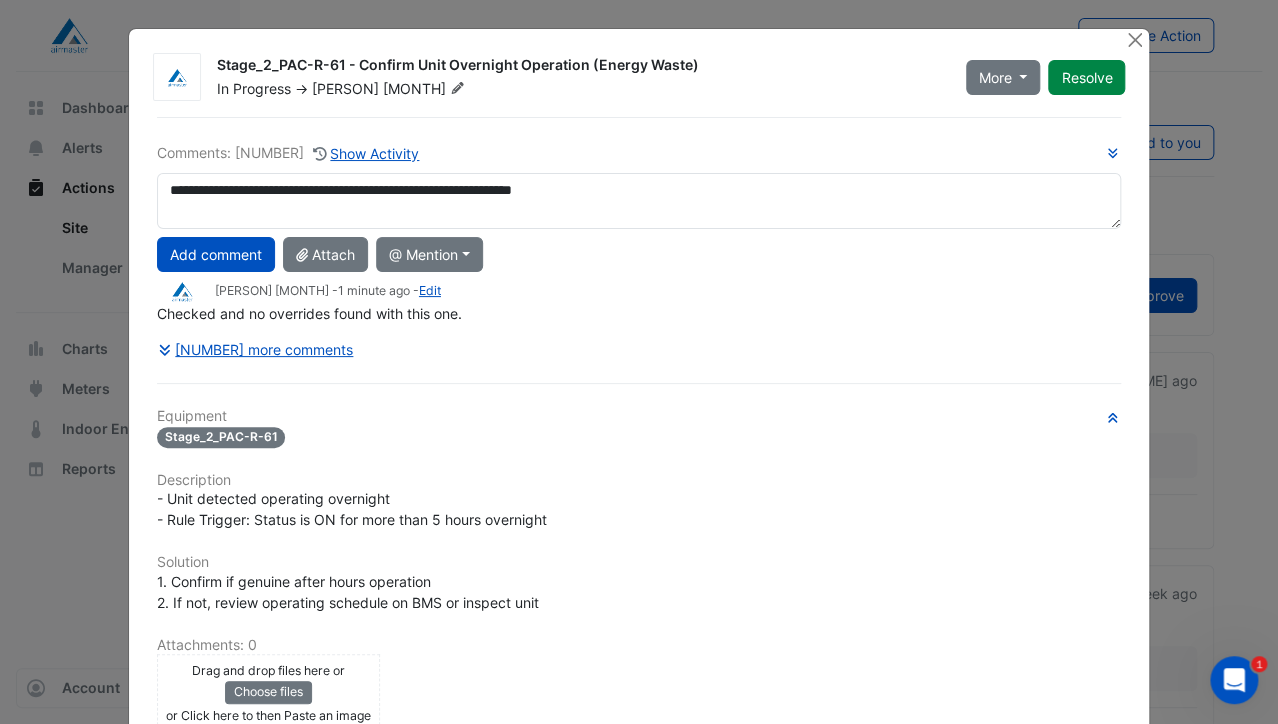 click on "**********" at bounding box center (639, 201) 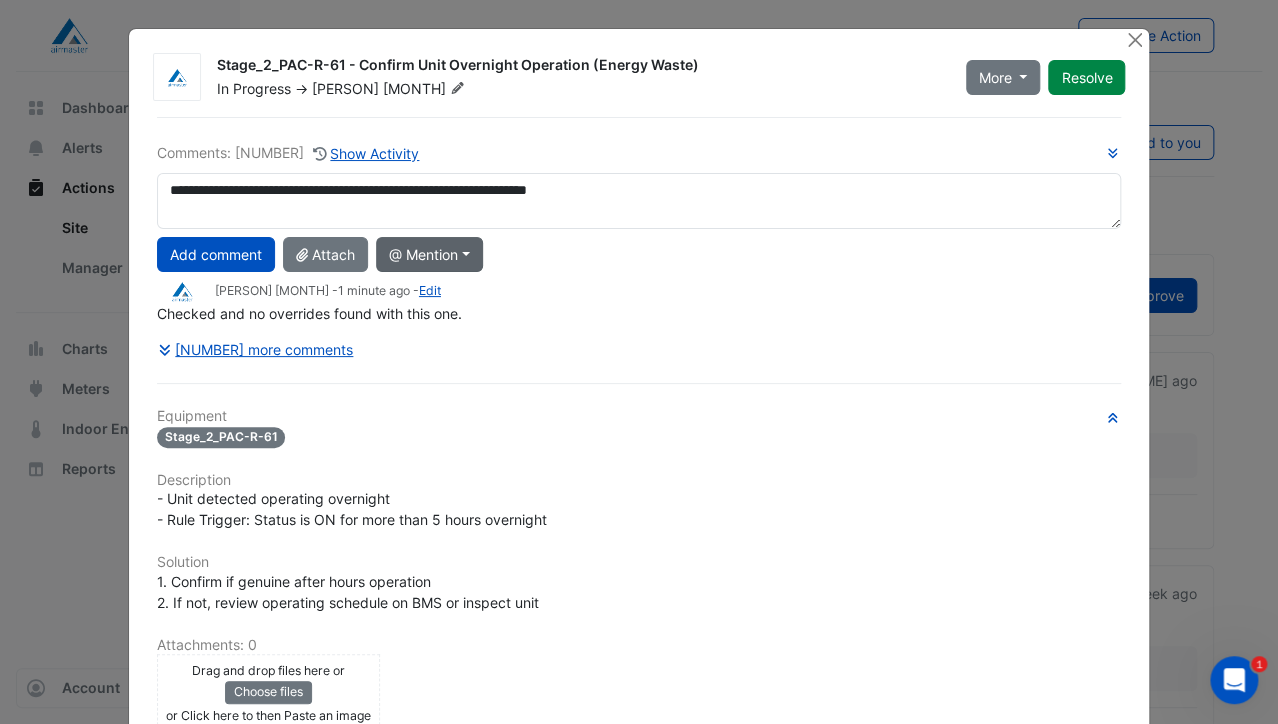 click on "@ Mention" 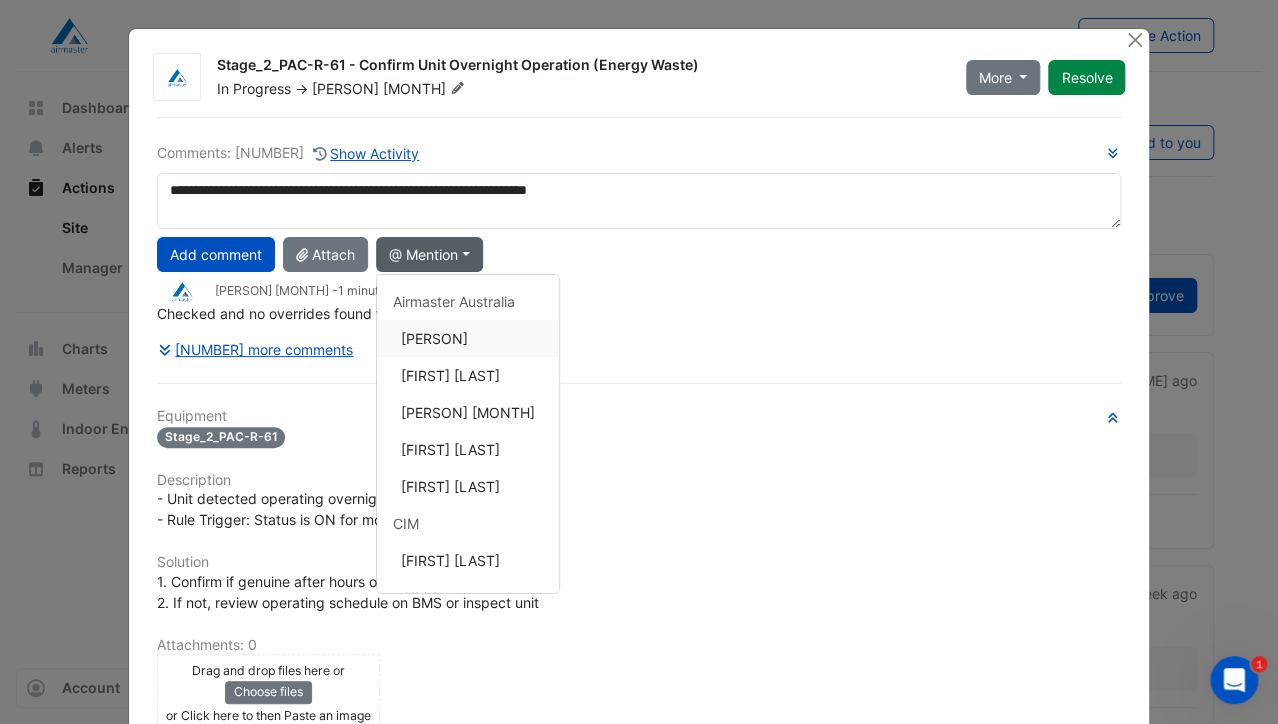 click on "[FIRST] [LAST]" 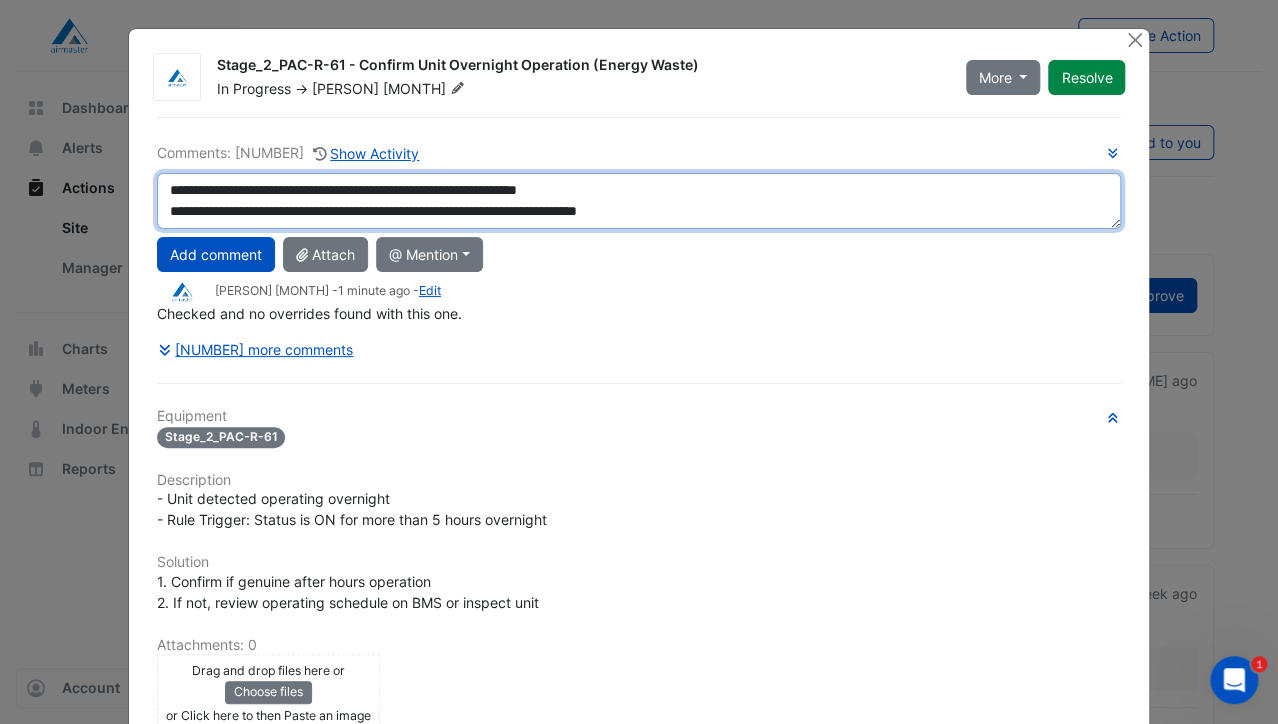 paste on "*********" 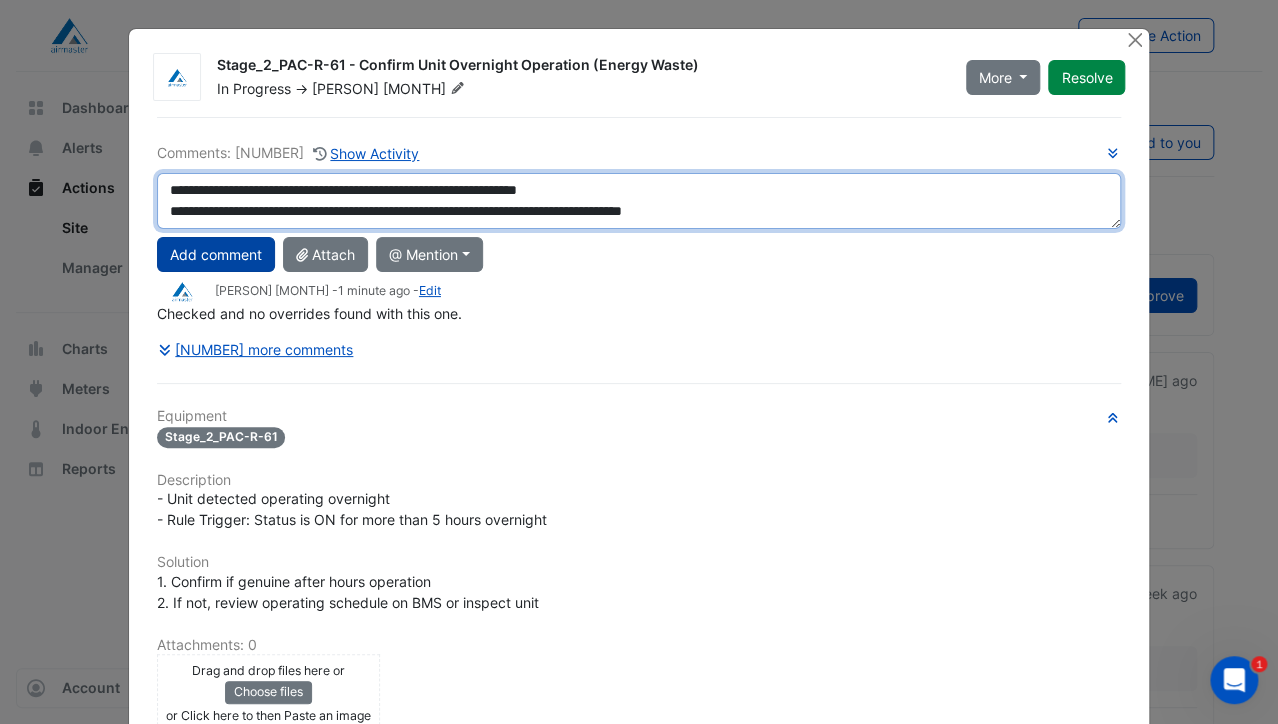 type on "**********" 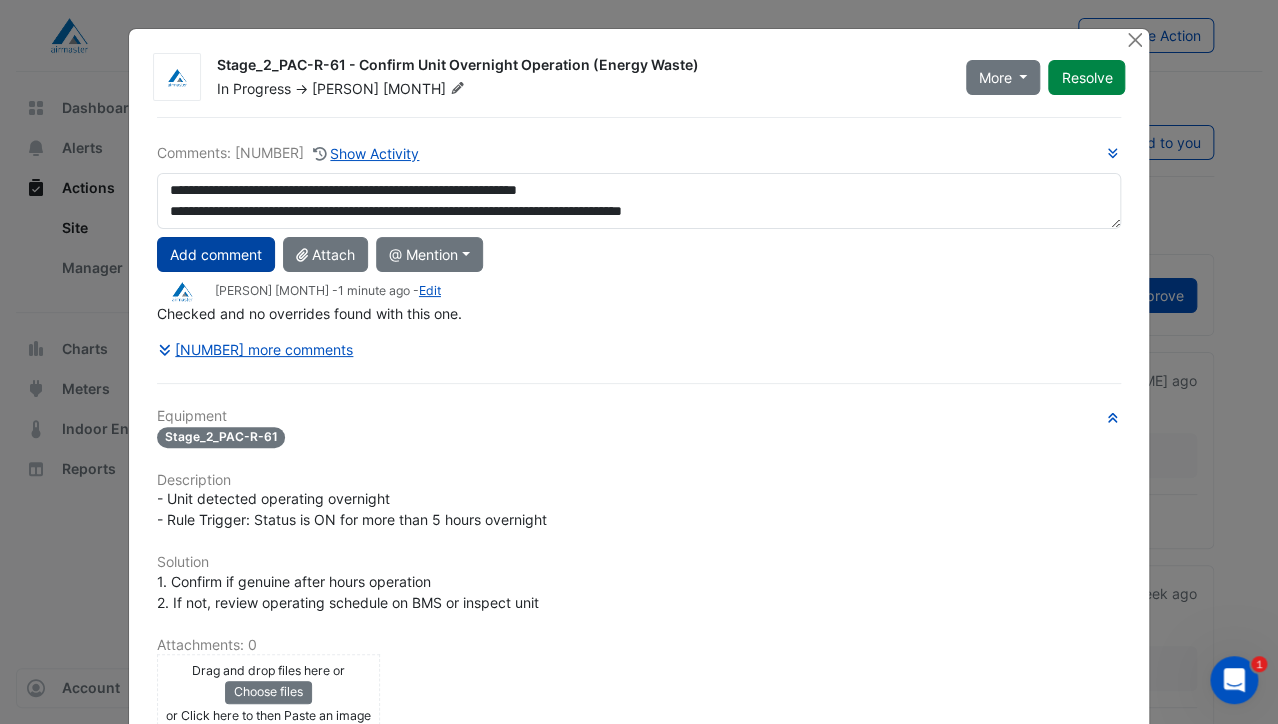 click on "Add comment" 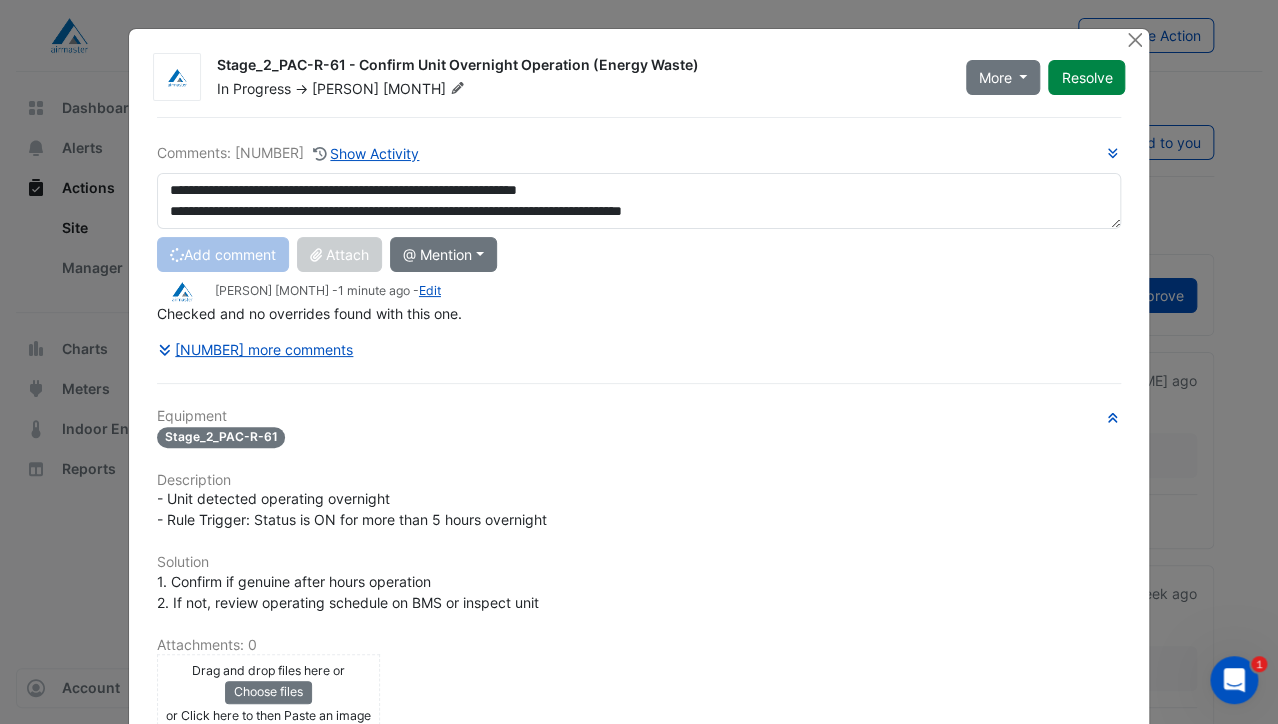 type 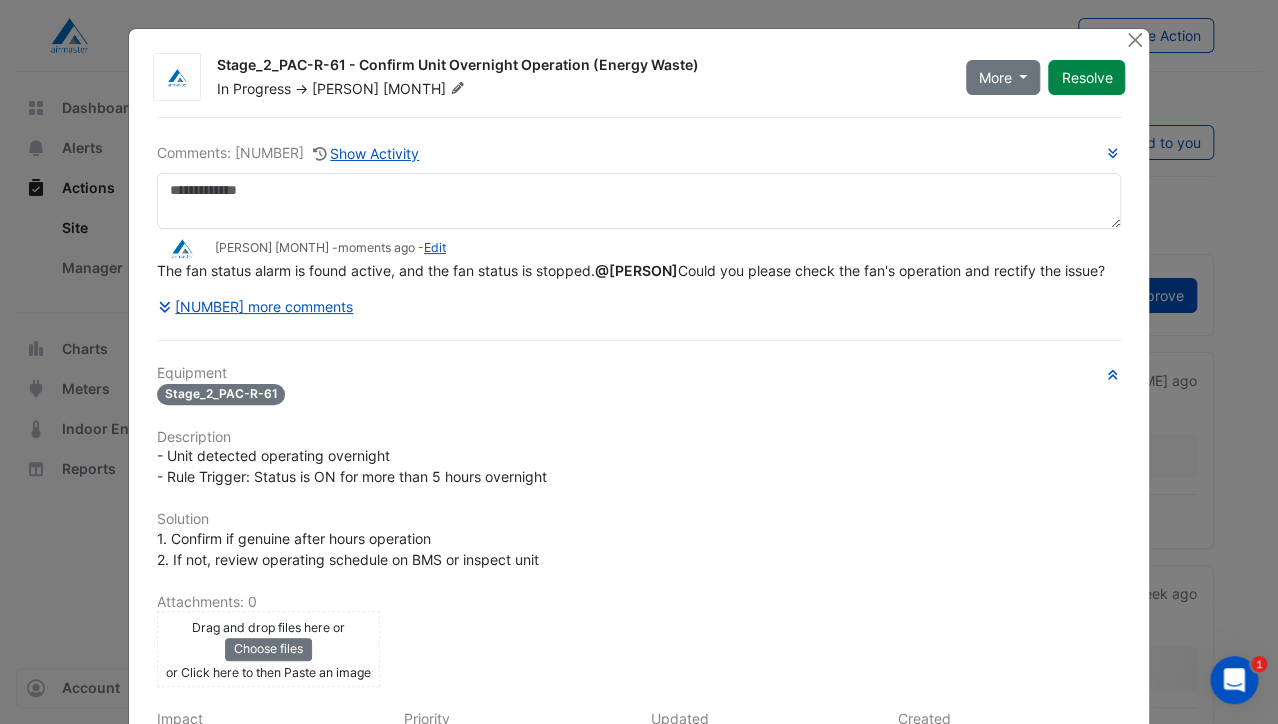 drag, startPoint x: 144, startPoint y: 410, endPoint x: 257, endPoint y: 456, distance: 122.0041 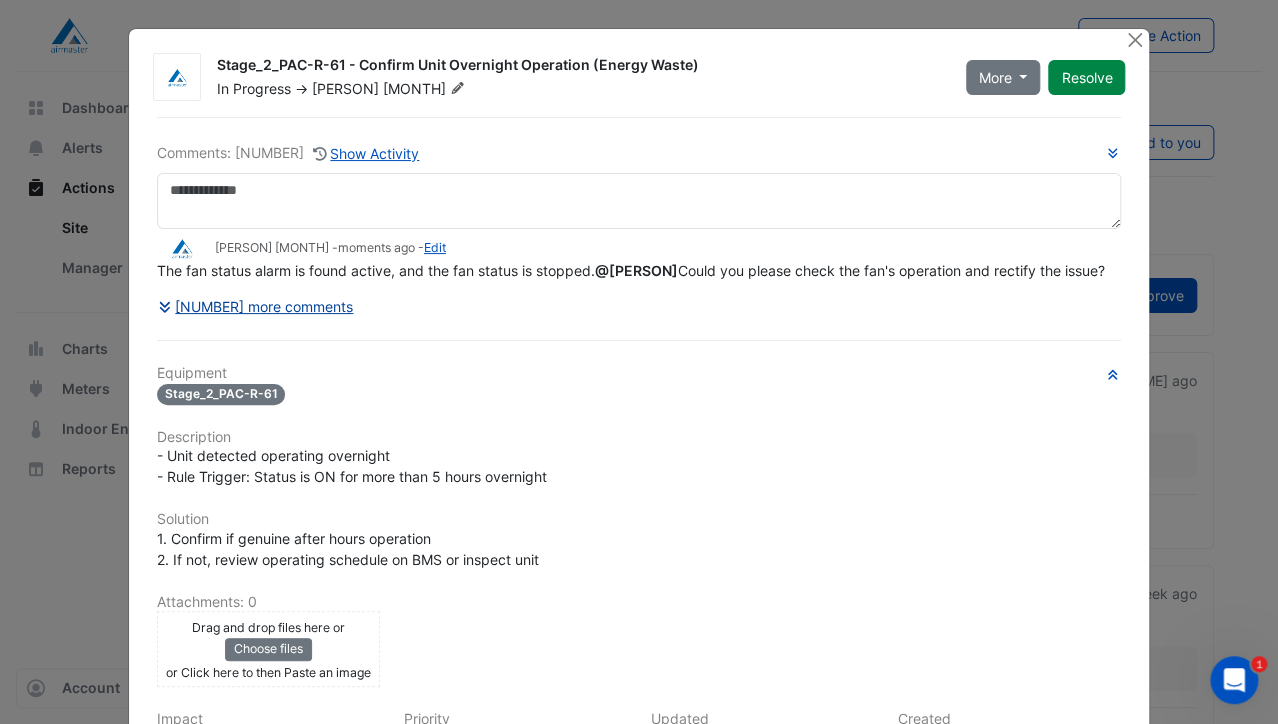 click 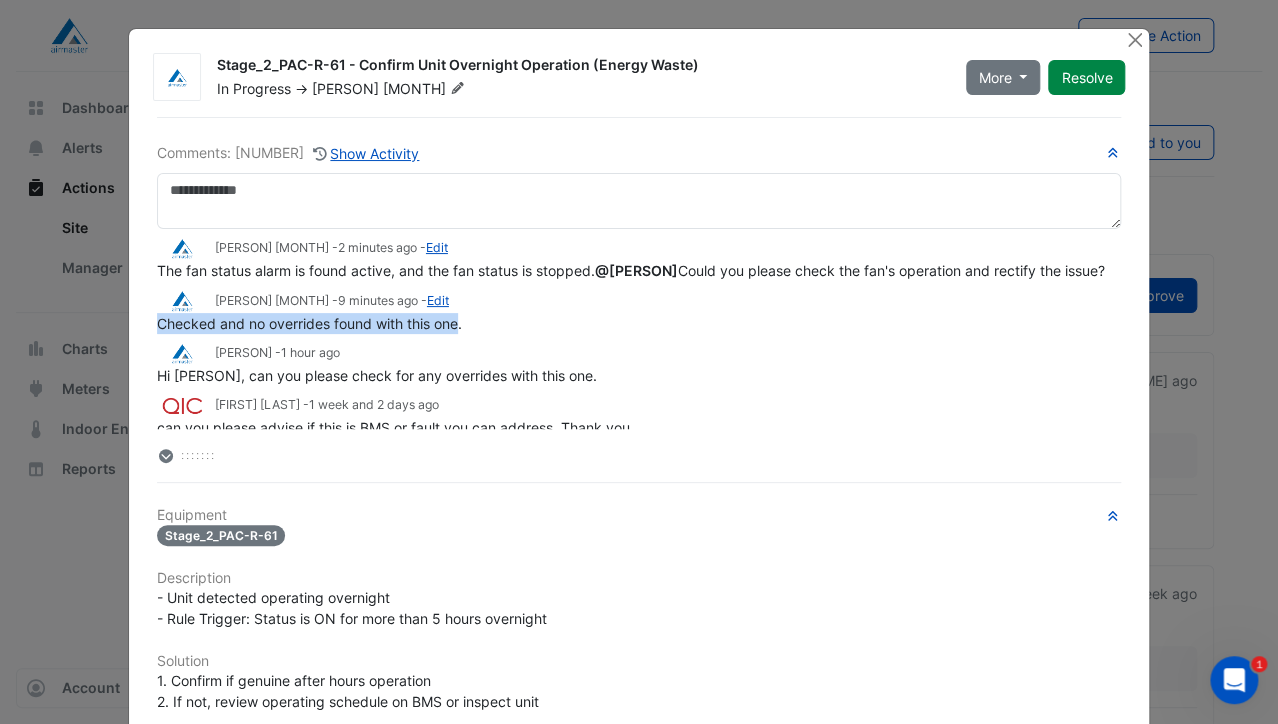 drag, startPoint x: 454, startPoint y: 343, endPoint x: 152, endPoint y: 347, distance: 302.0265 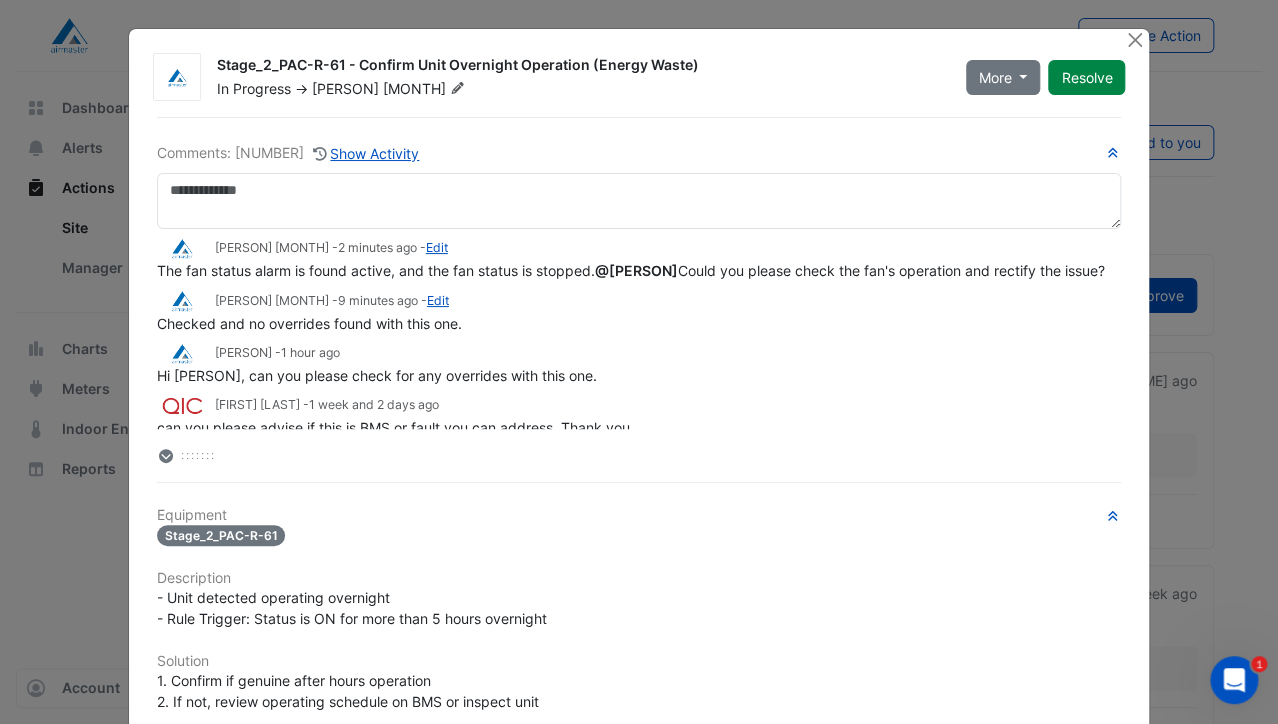 click on "Stage_2_PAC-R-61 - Confirm Unit Overnight Operation (Energy Waste)" 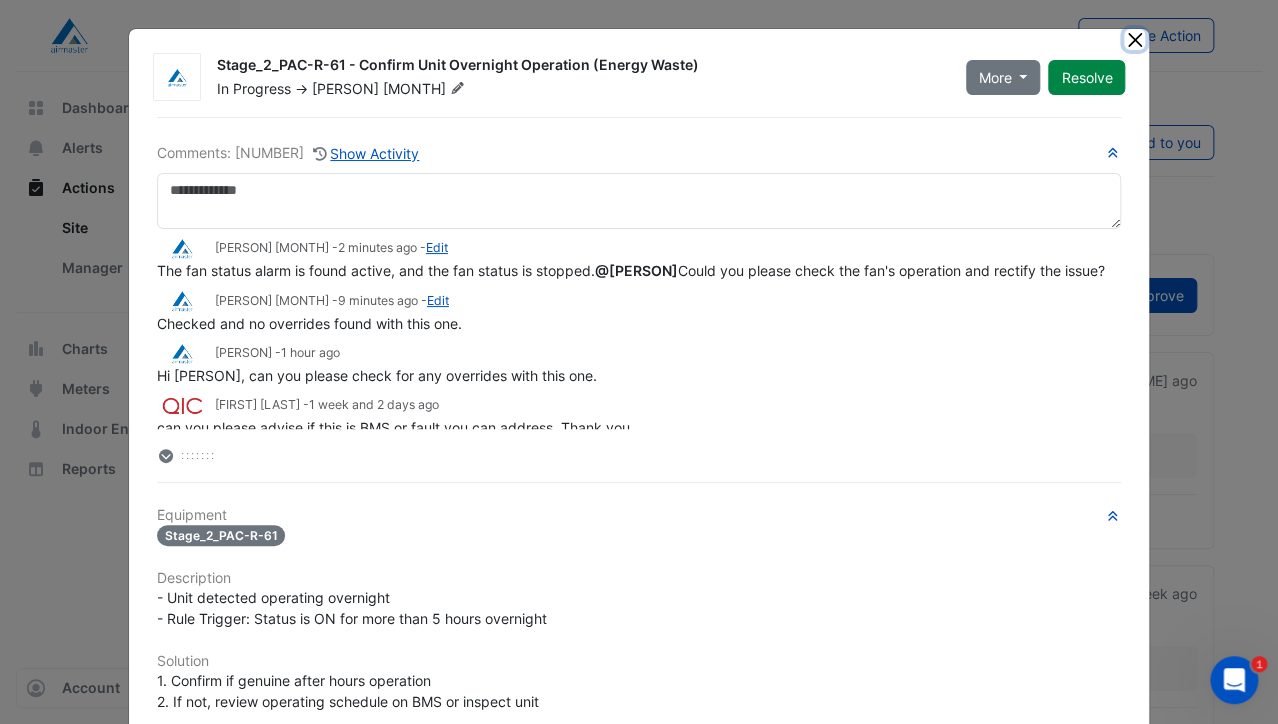 click 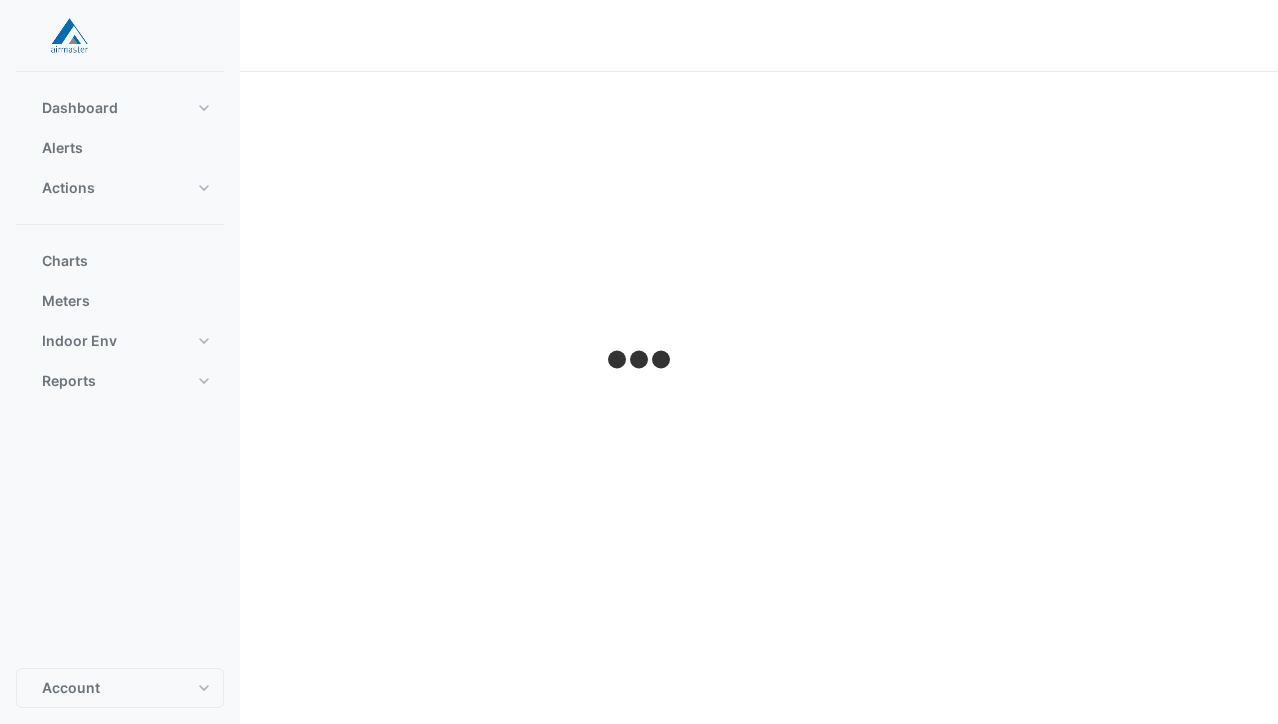 scroll, scrollTop: 0, scrollLeft: 0, axis: both 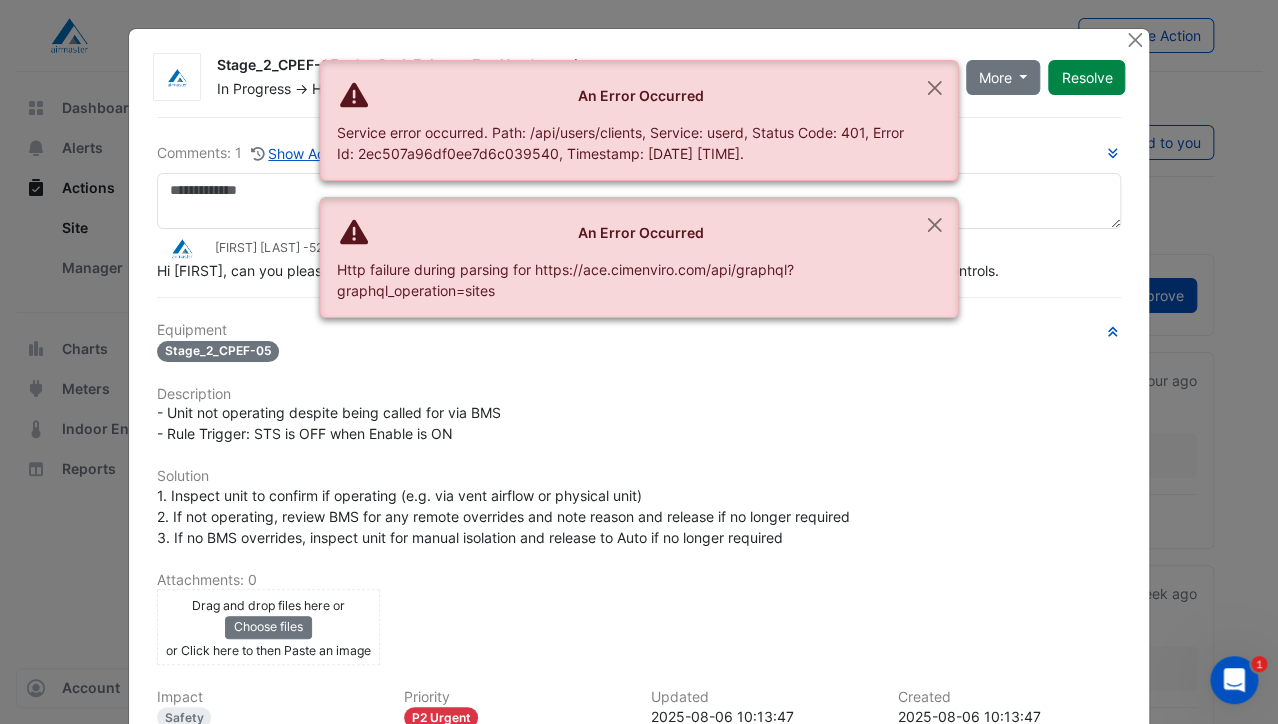 click on "Description" 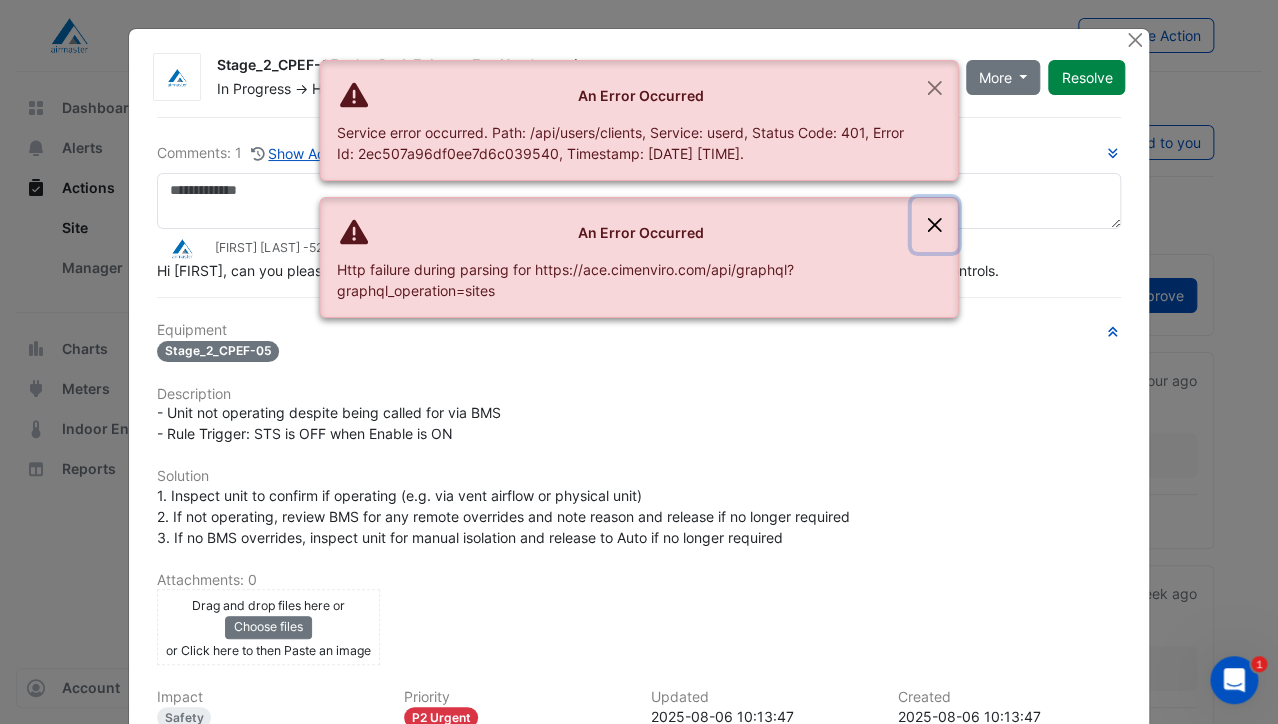 click 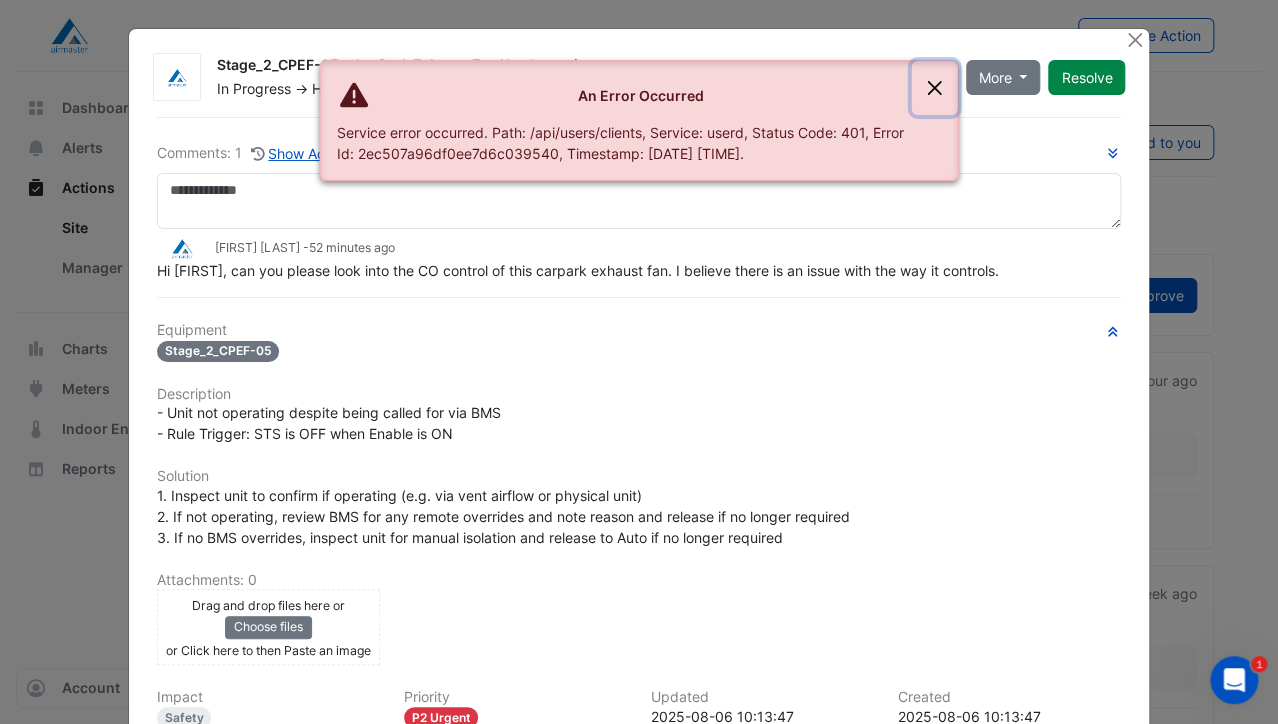 click 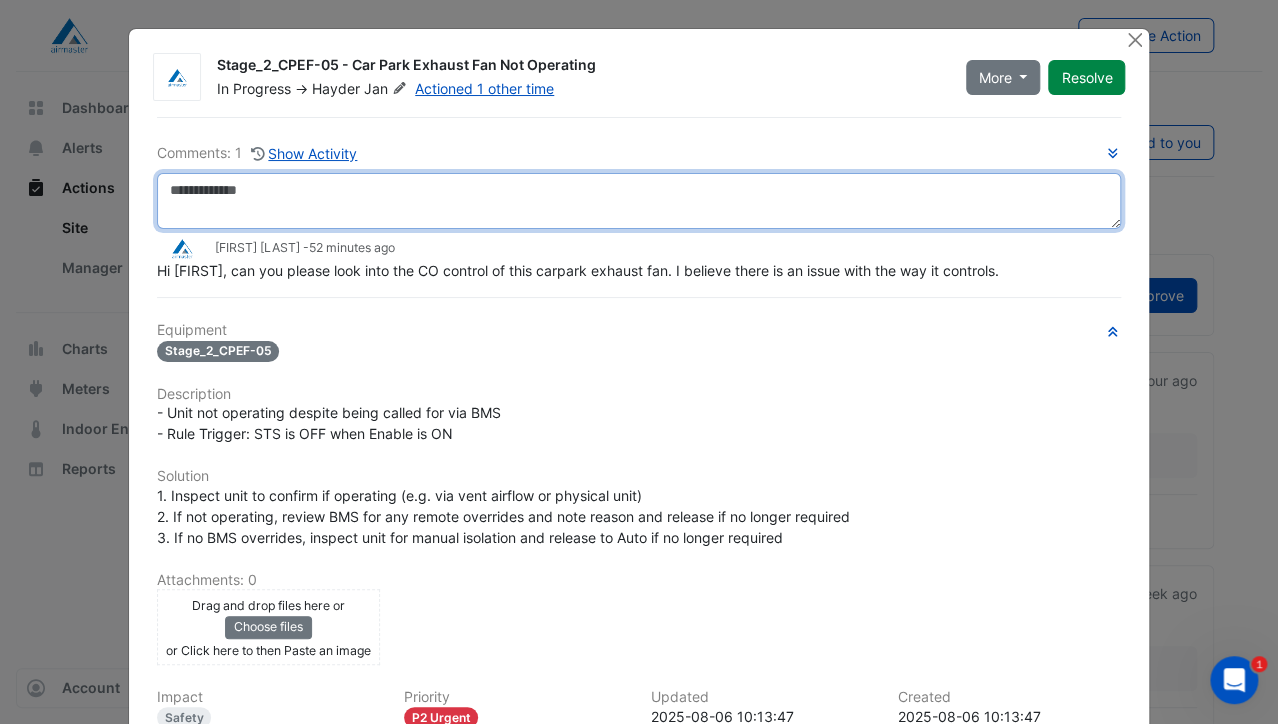 click at bounding box center (639, 201) 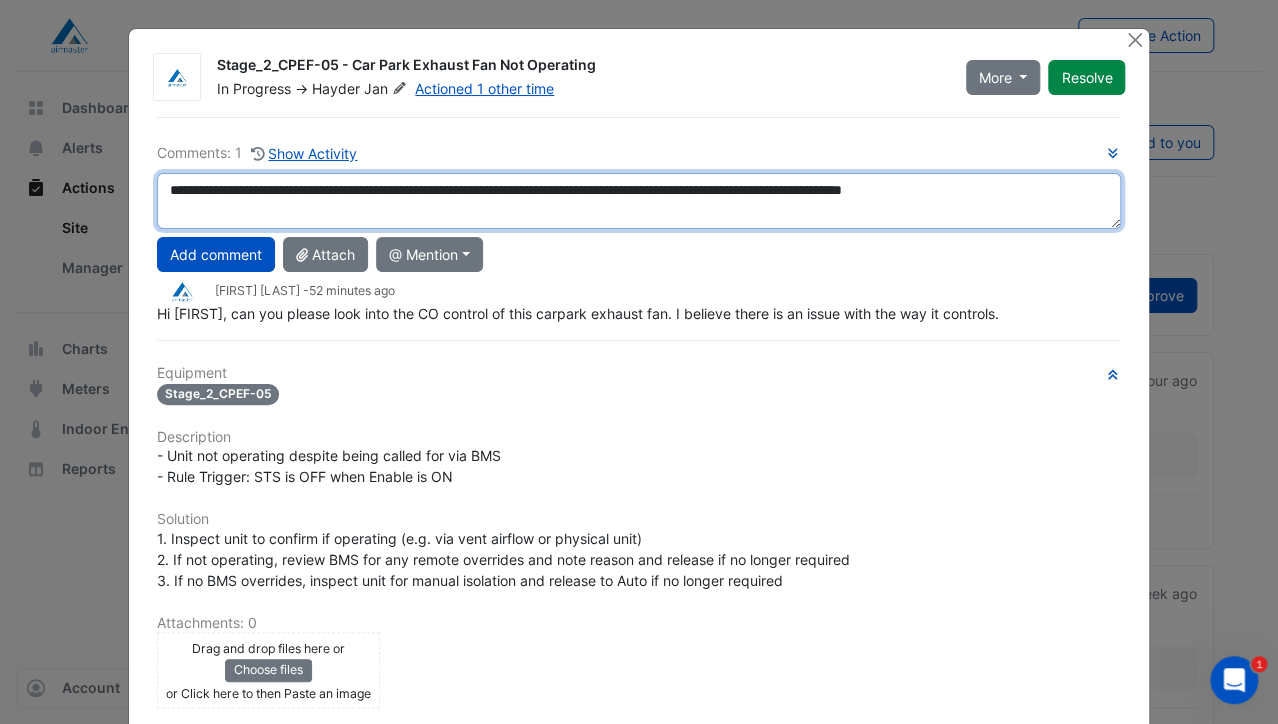click on "**********" at bounding box center (639, 201) 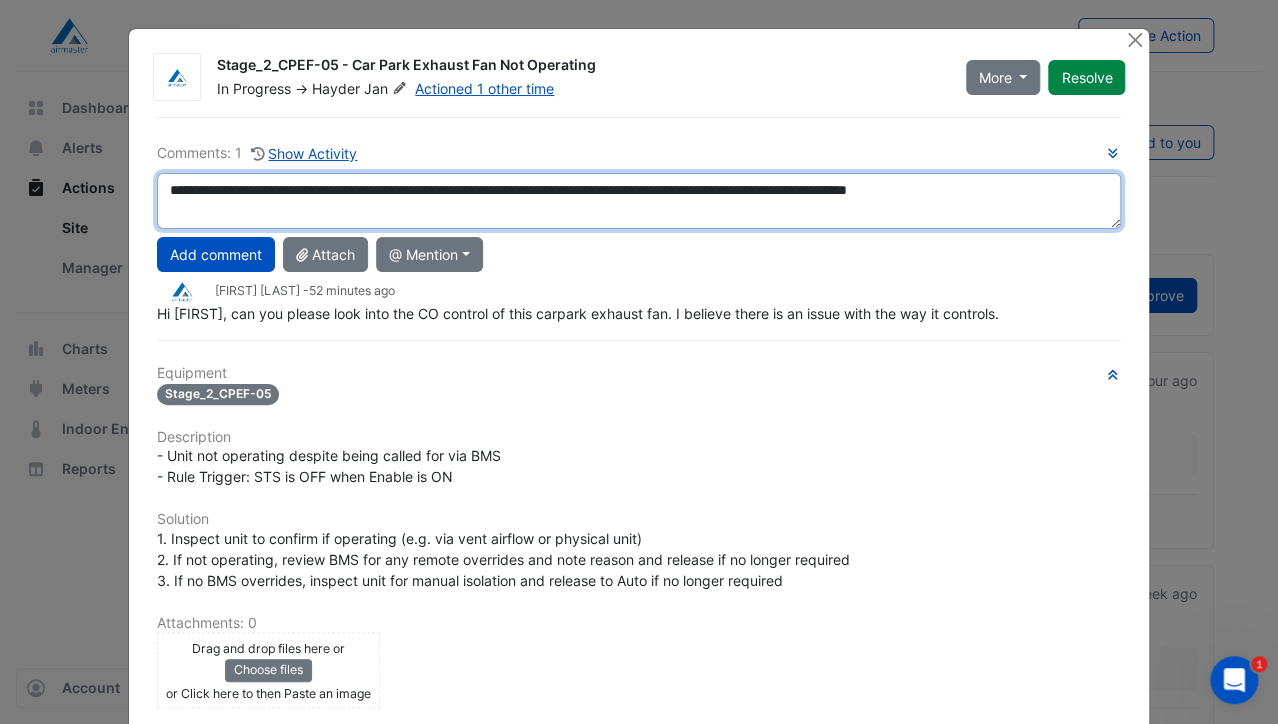 click on "**********" at bounding box center [639, 201] 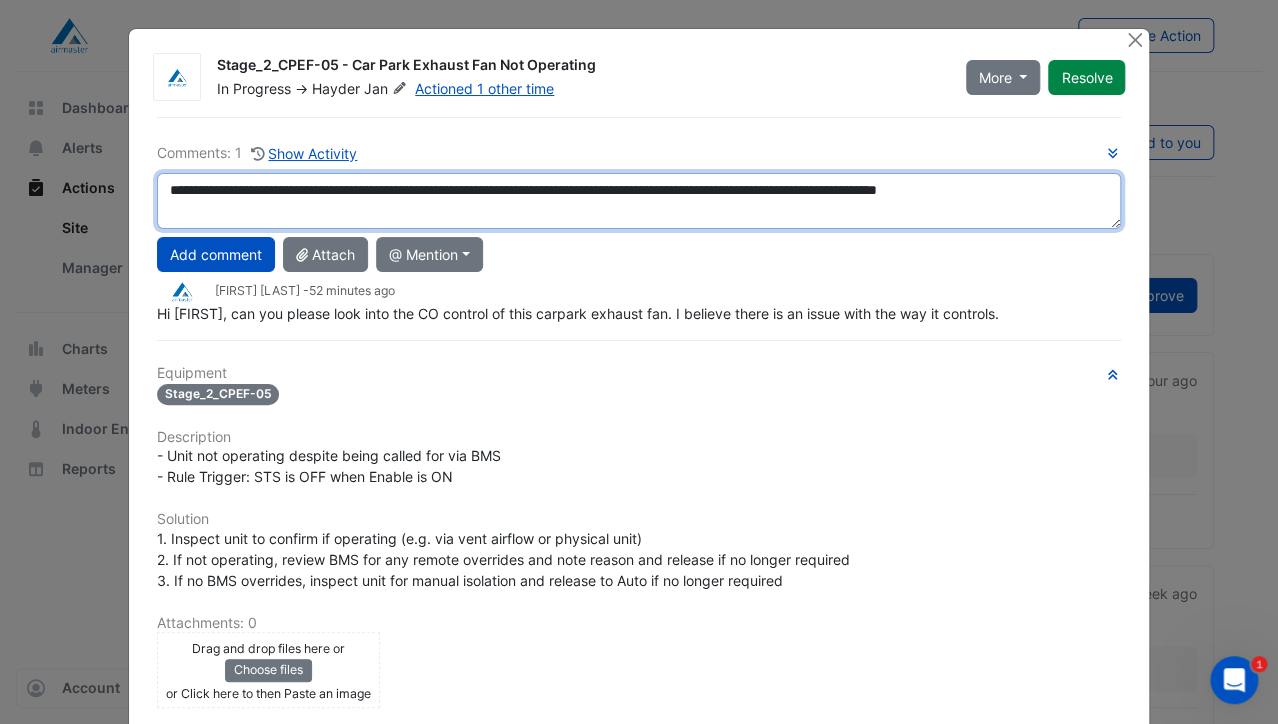 click on "**********" at bounding box center [639, 201] 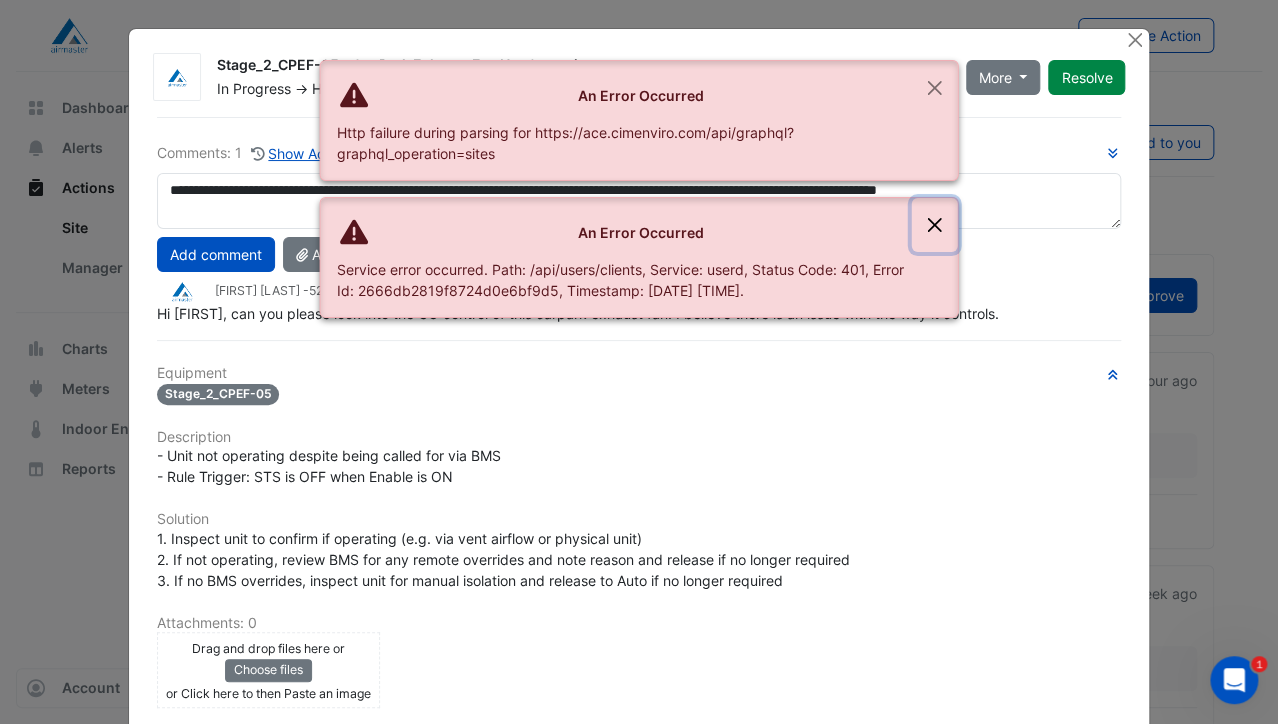 click 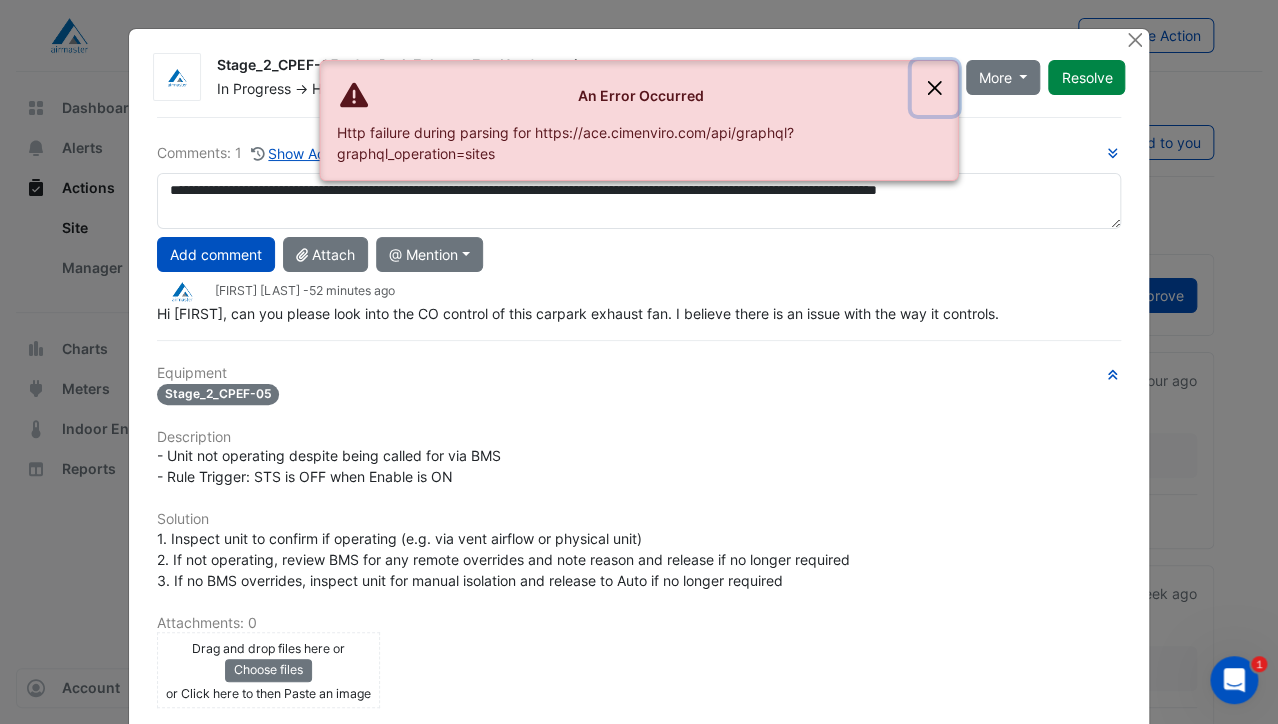 click 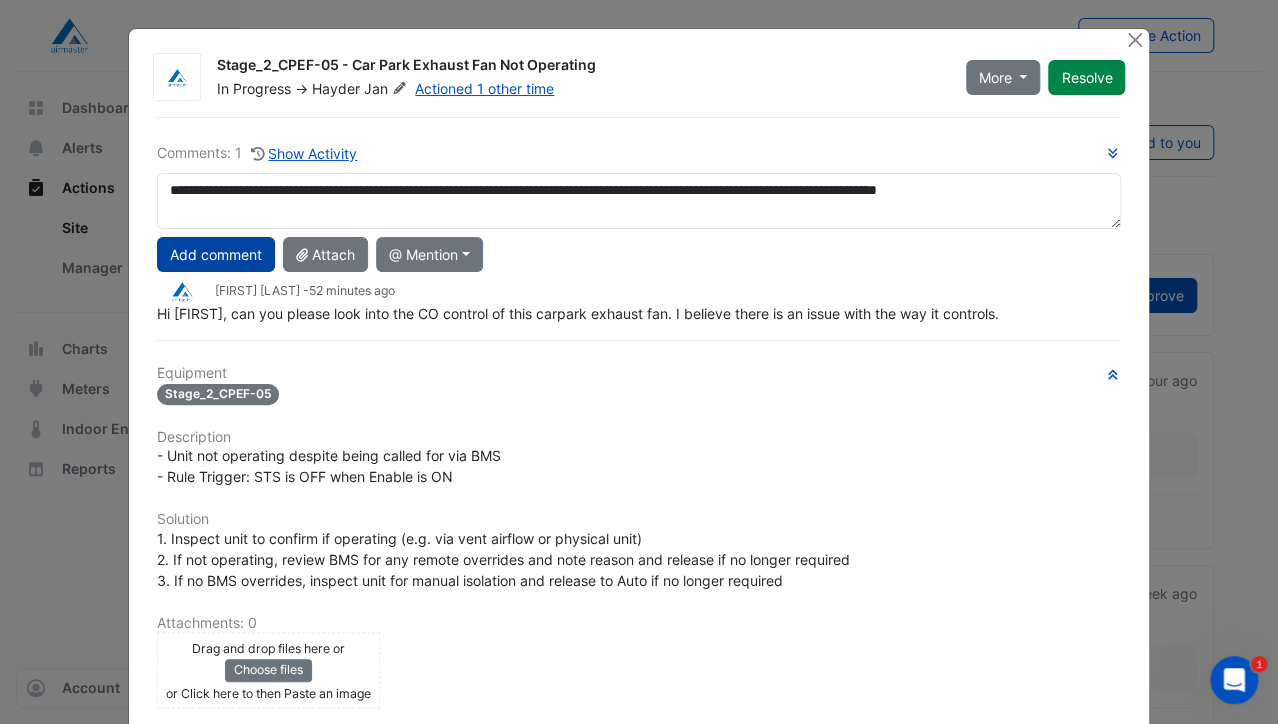 click on "Add comment" 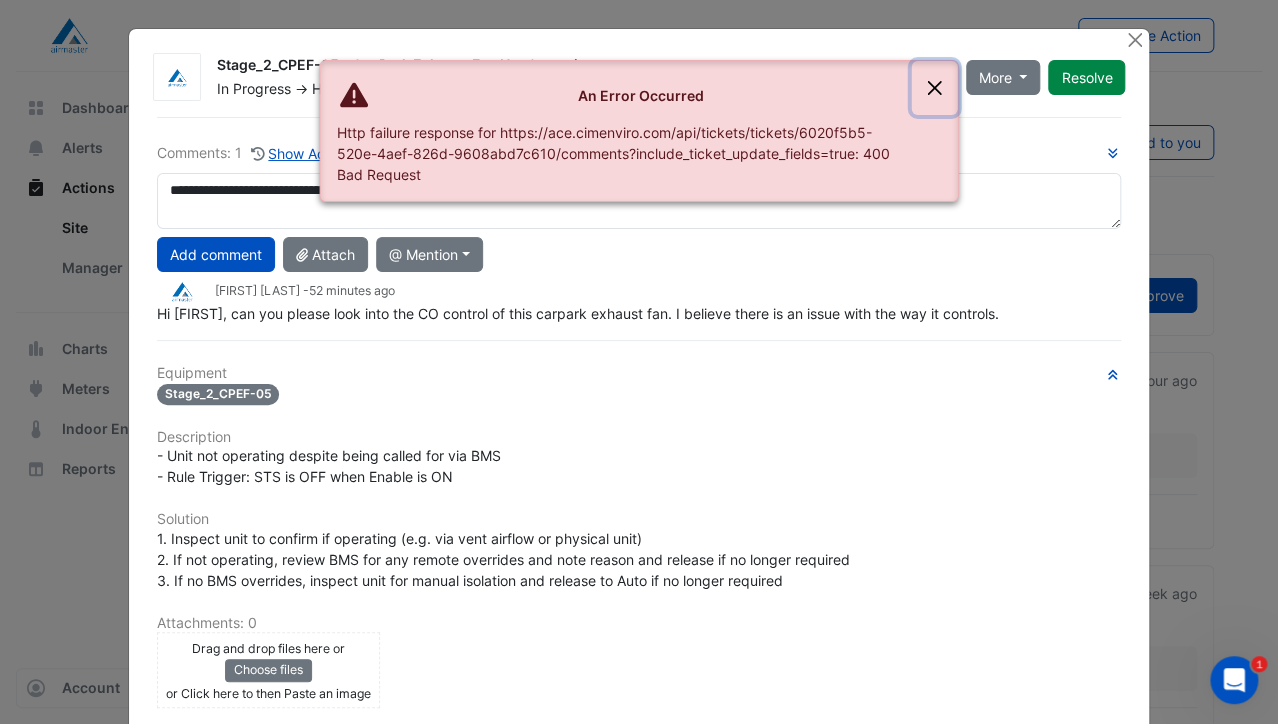 click 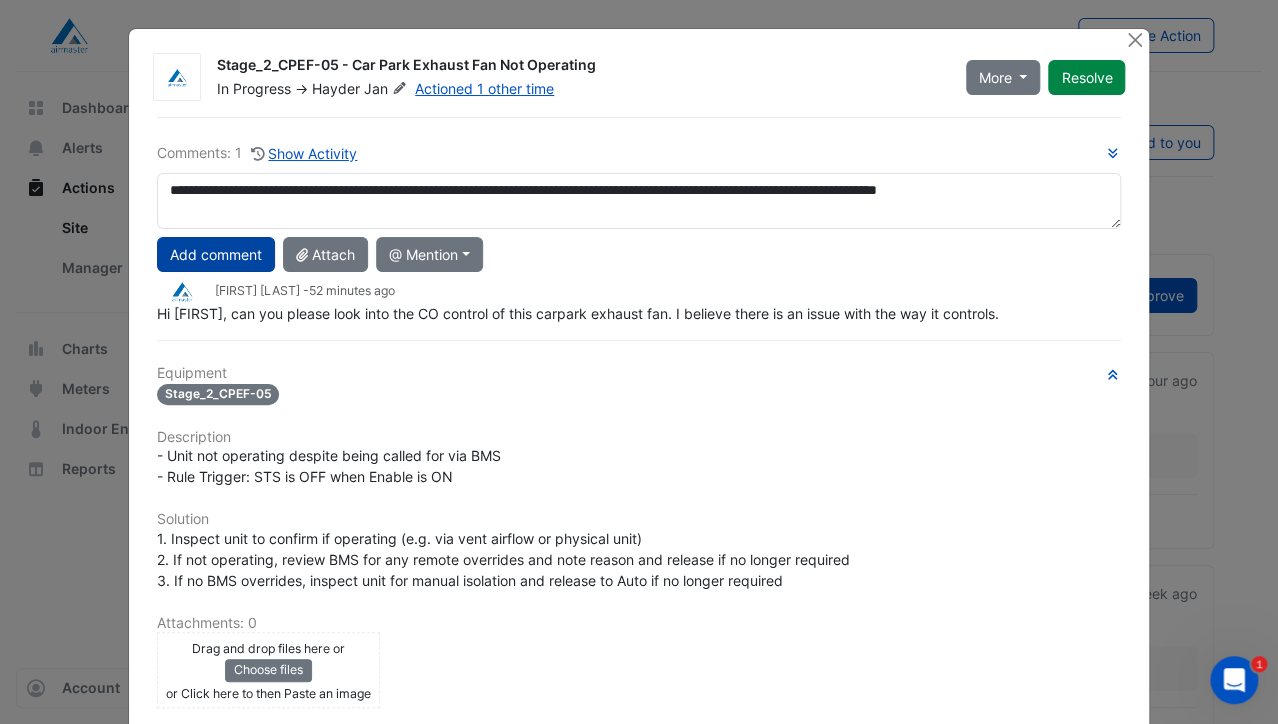 click on "Add comment" 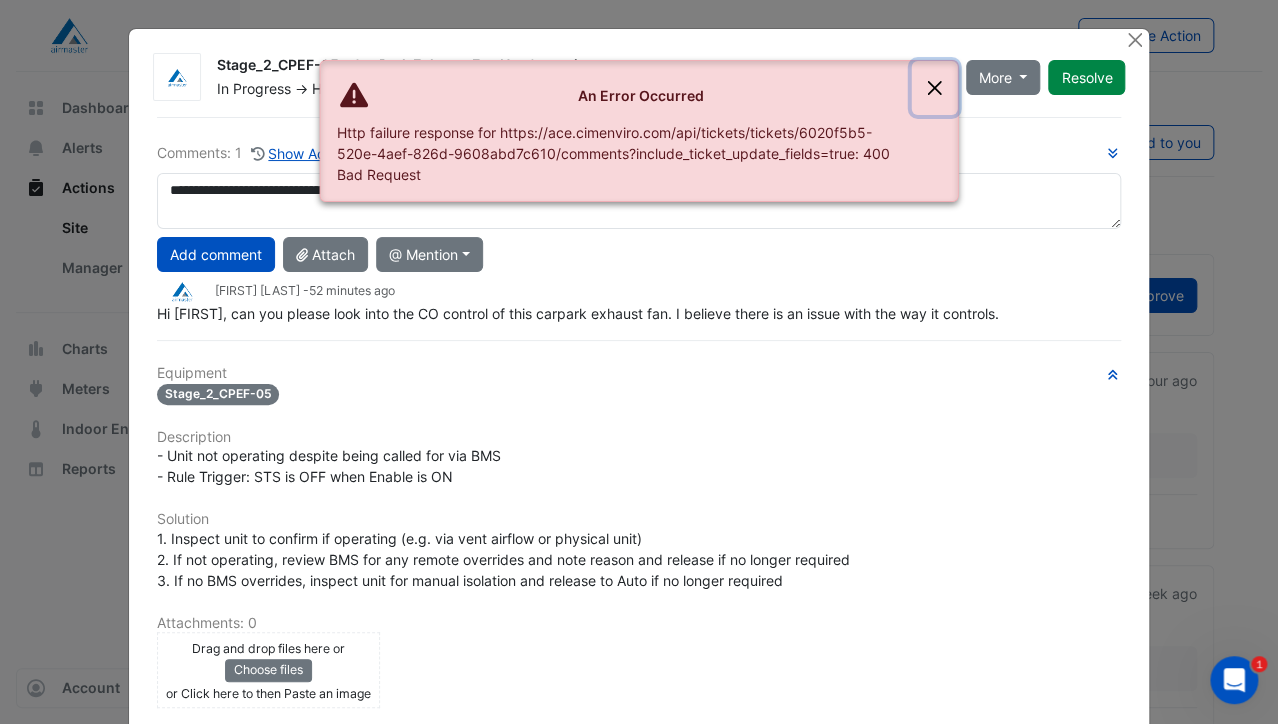 click 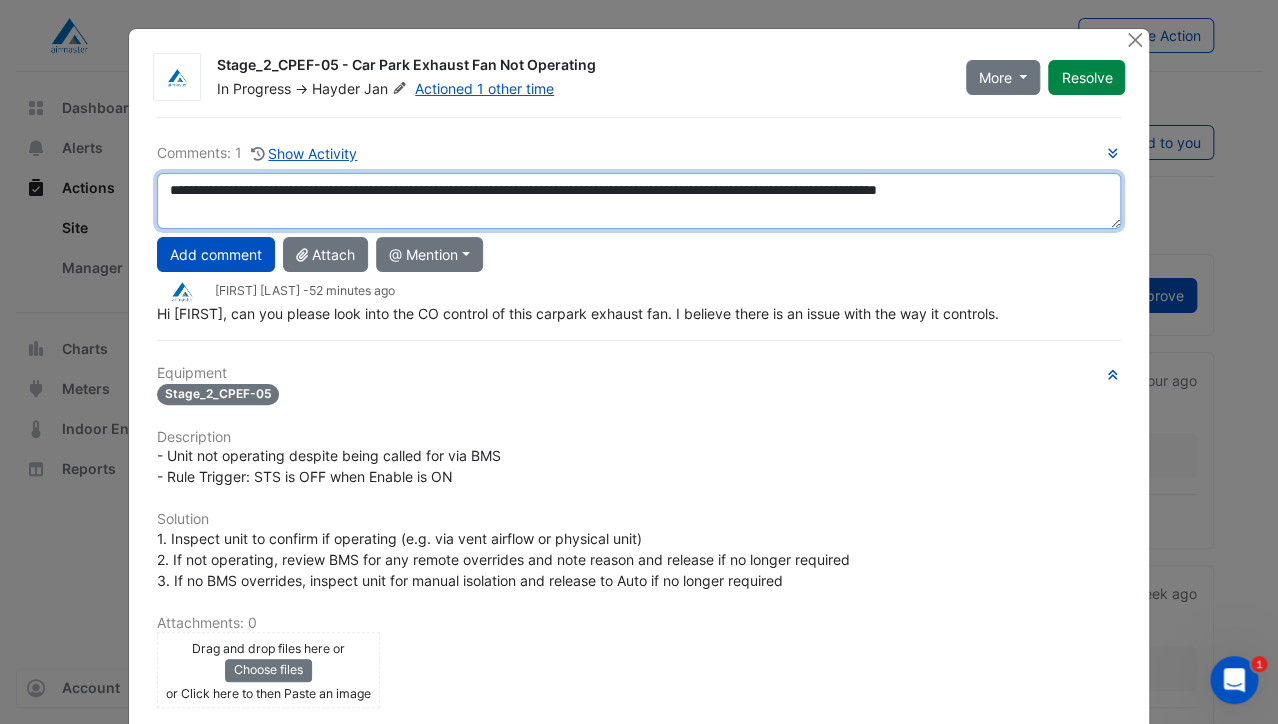 drag, startPoint x: 1090, startPoint y: 188, endPoint x: 136, endPoint y: 183, distance: 954.0131 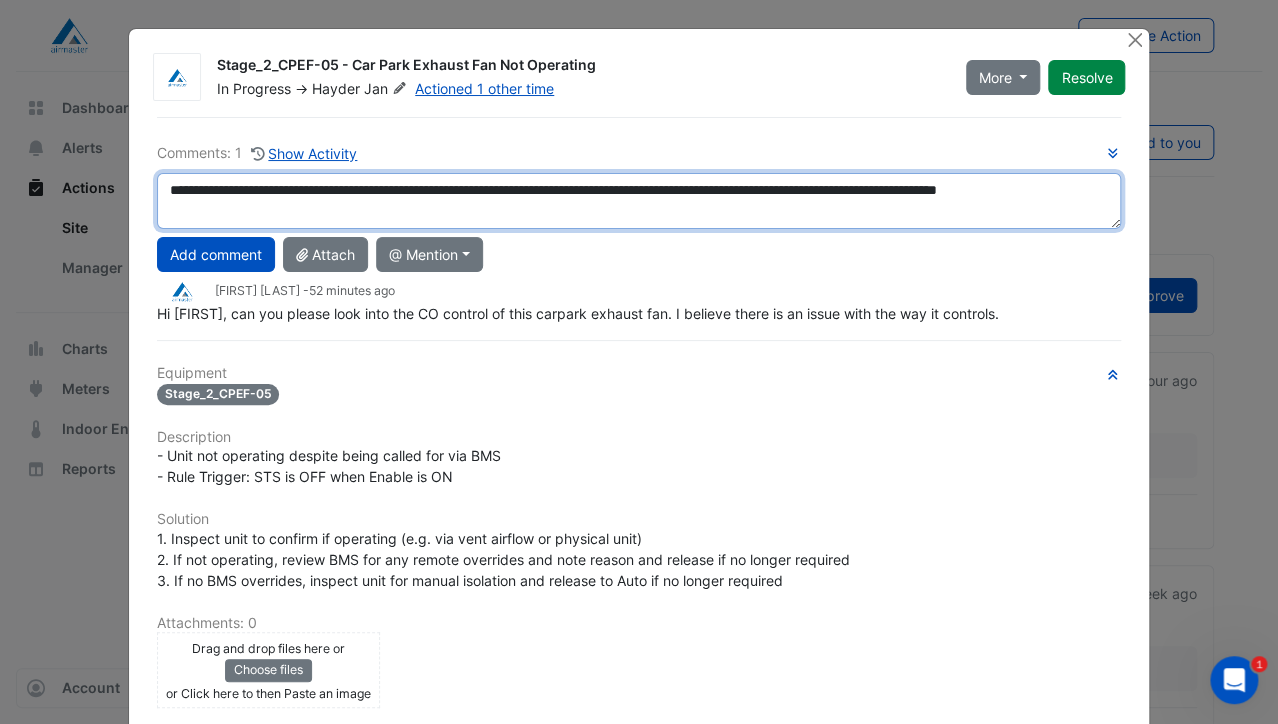 drag, startPoint x: 264, startPoint y: 209, endPoint x: 154, endPoint y: 185, distance: 112.587746 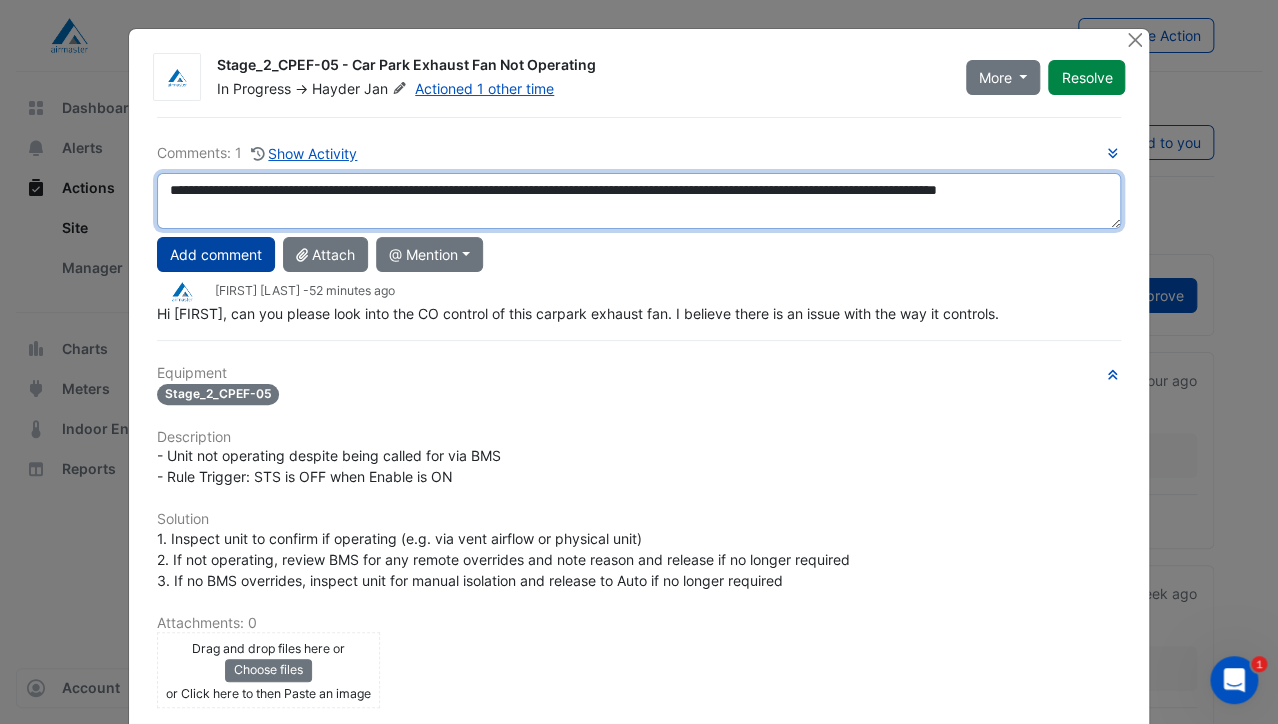 type on "**********" 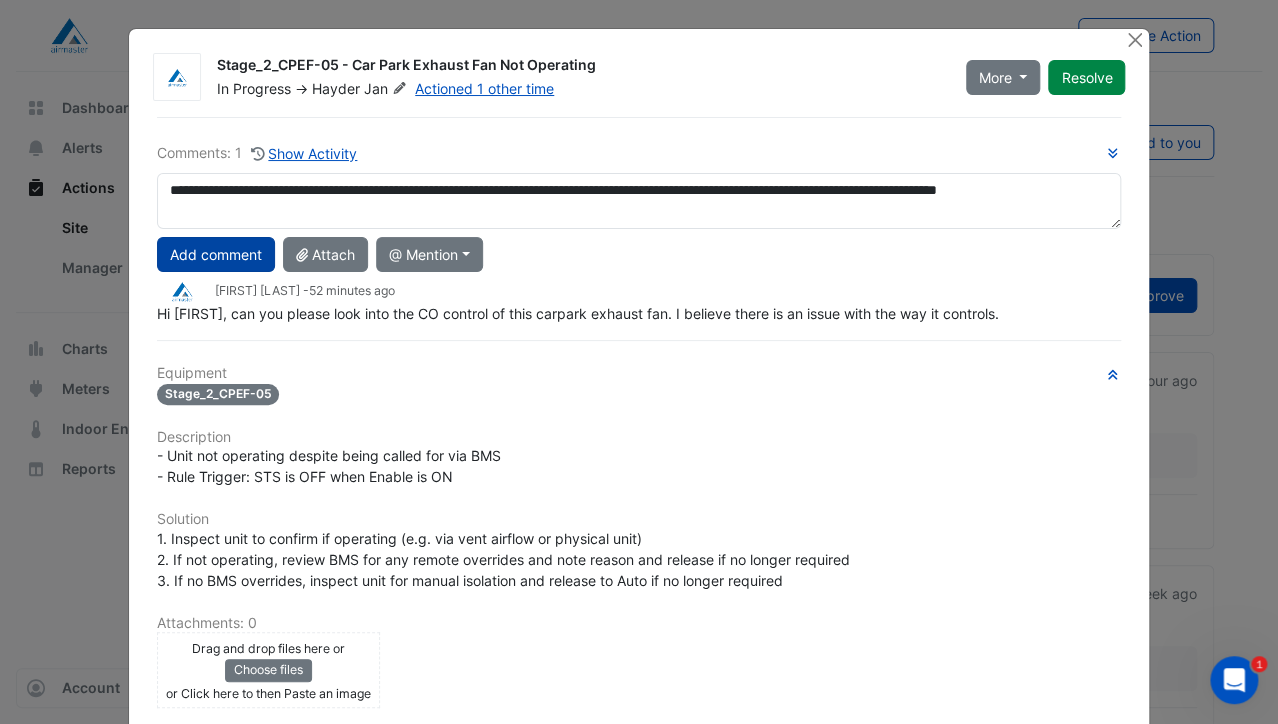 click on "Add comment" 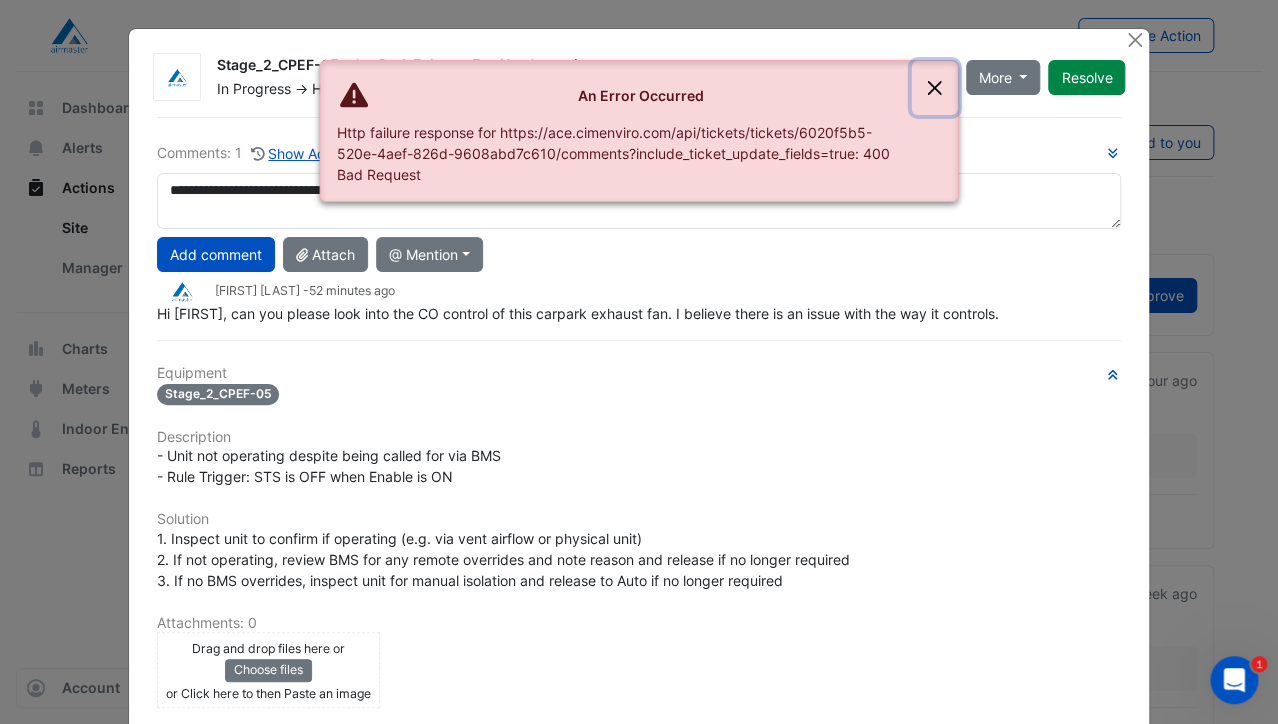 click 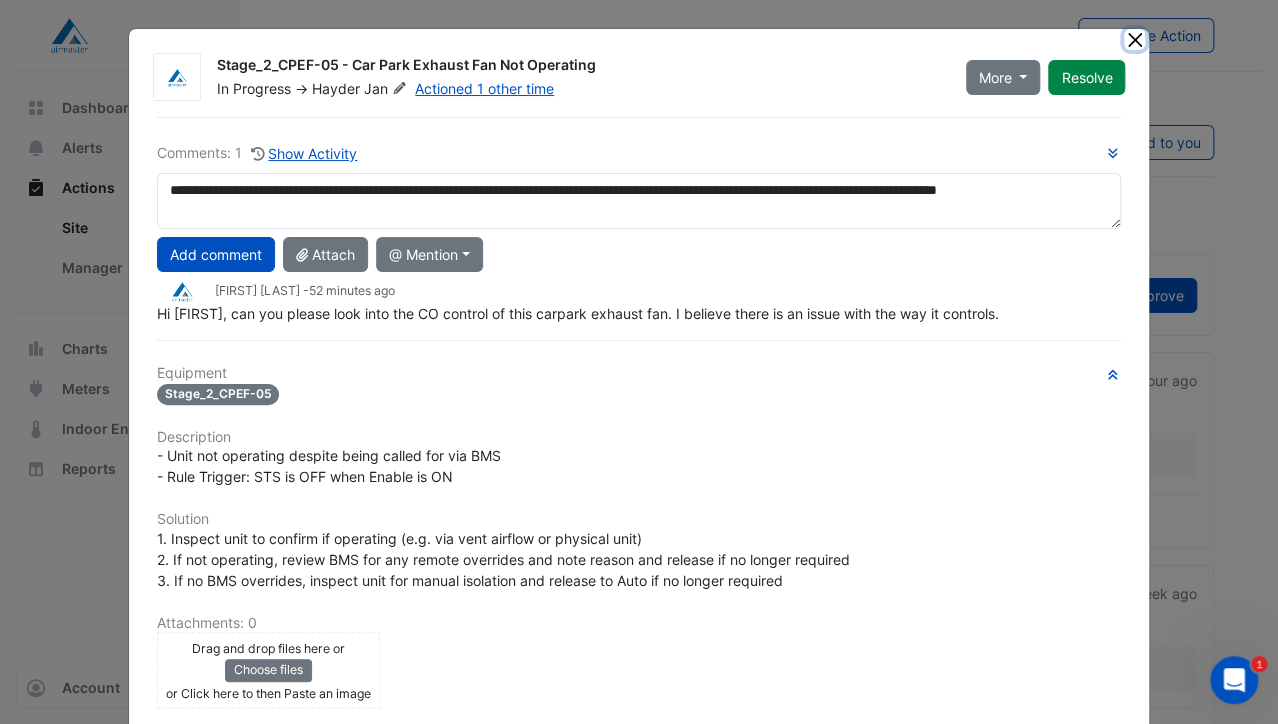 click 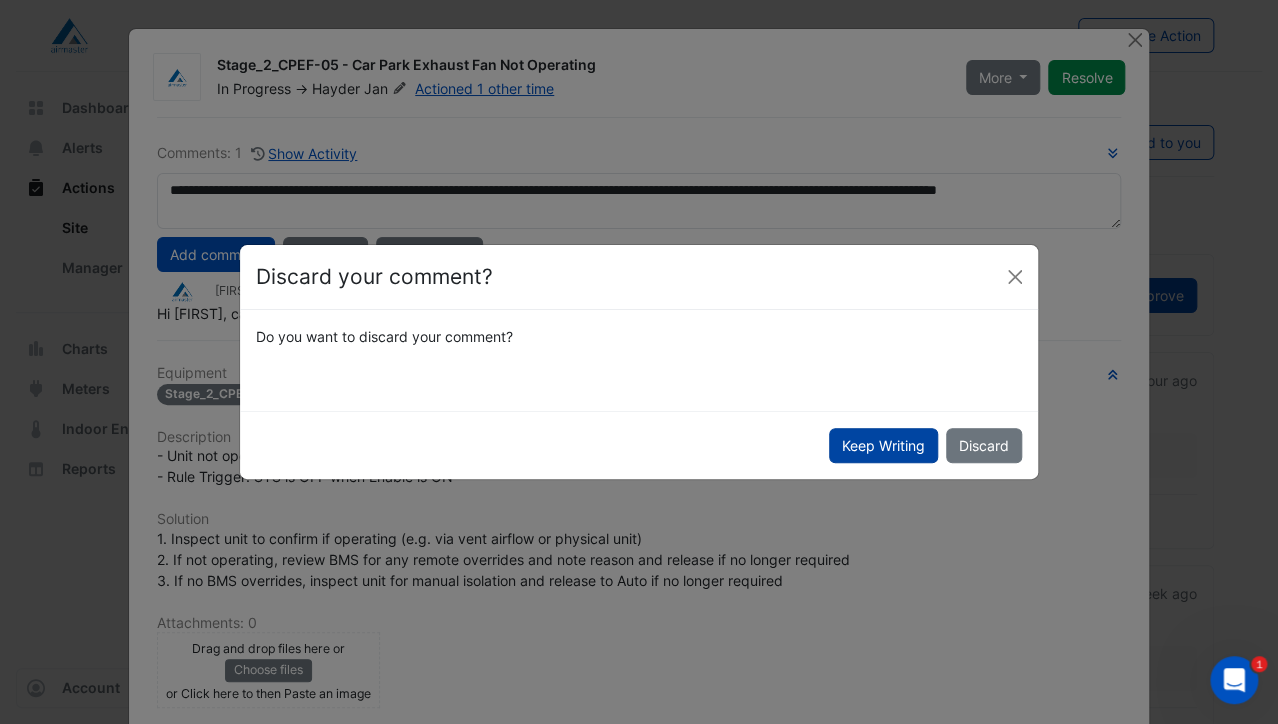 click on "Keep Writing" 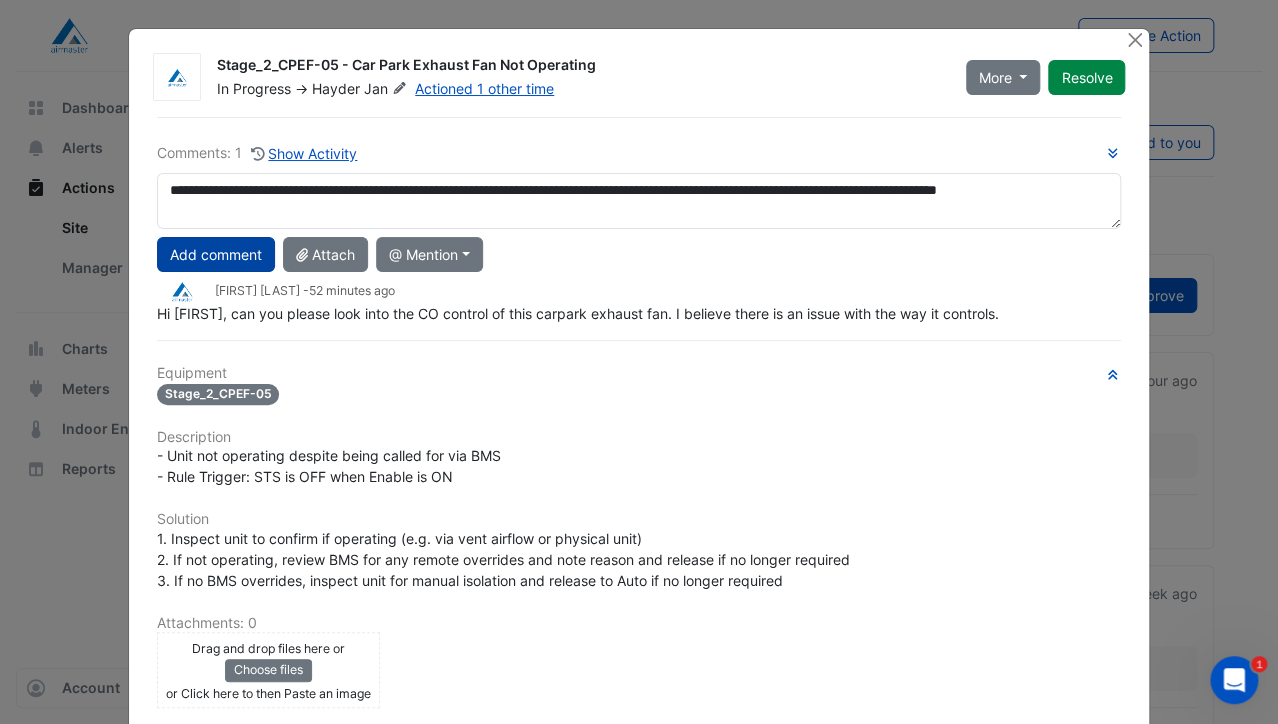 click on "Add comment" 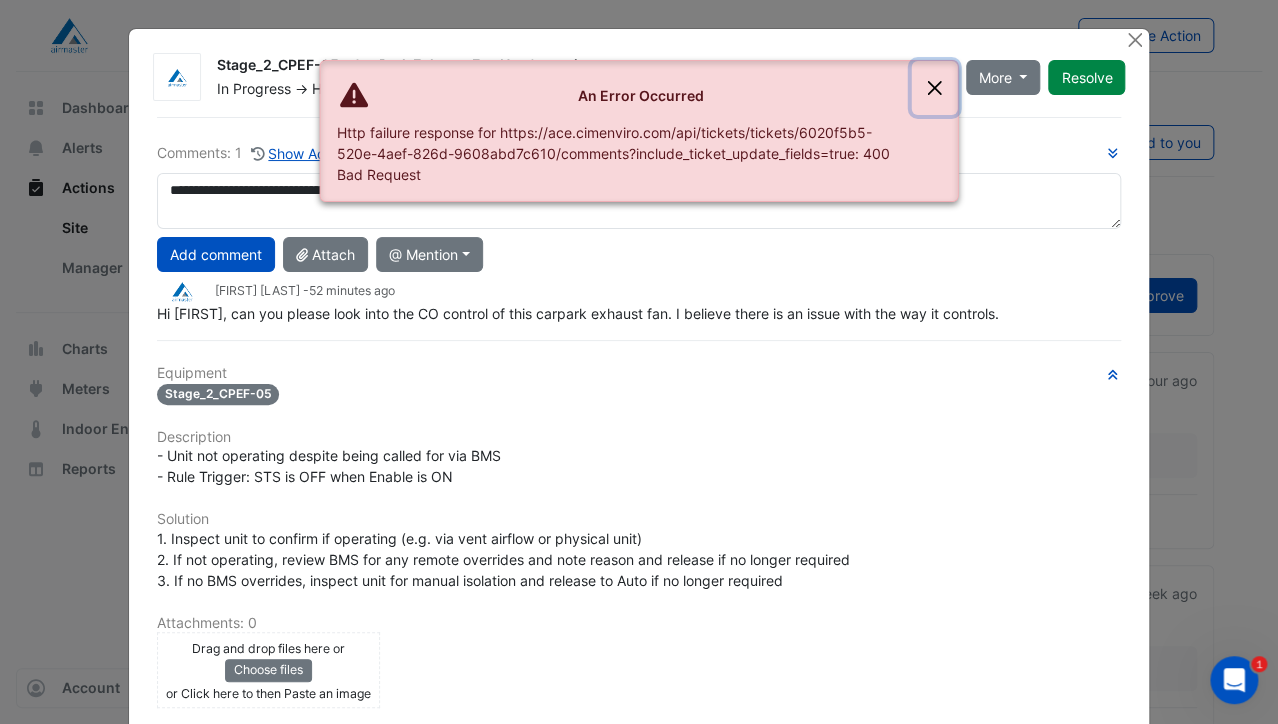 click 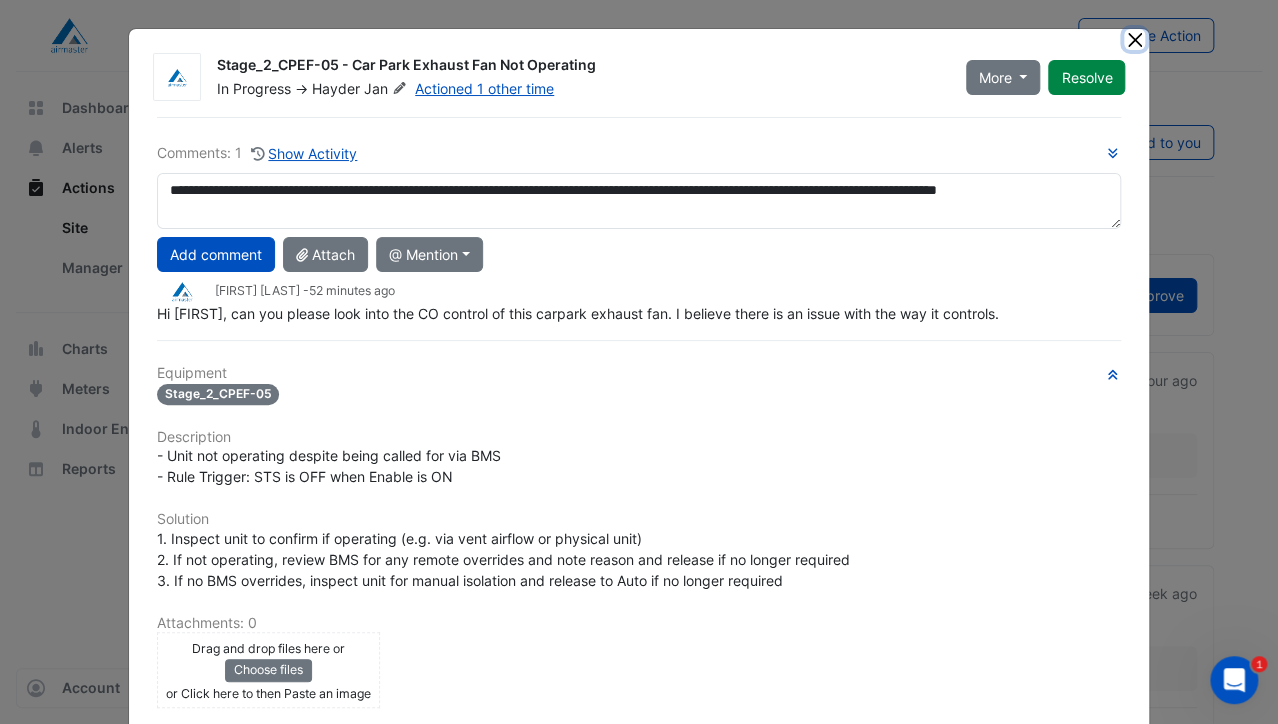 click 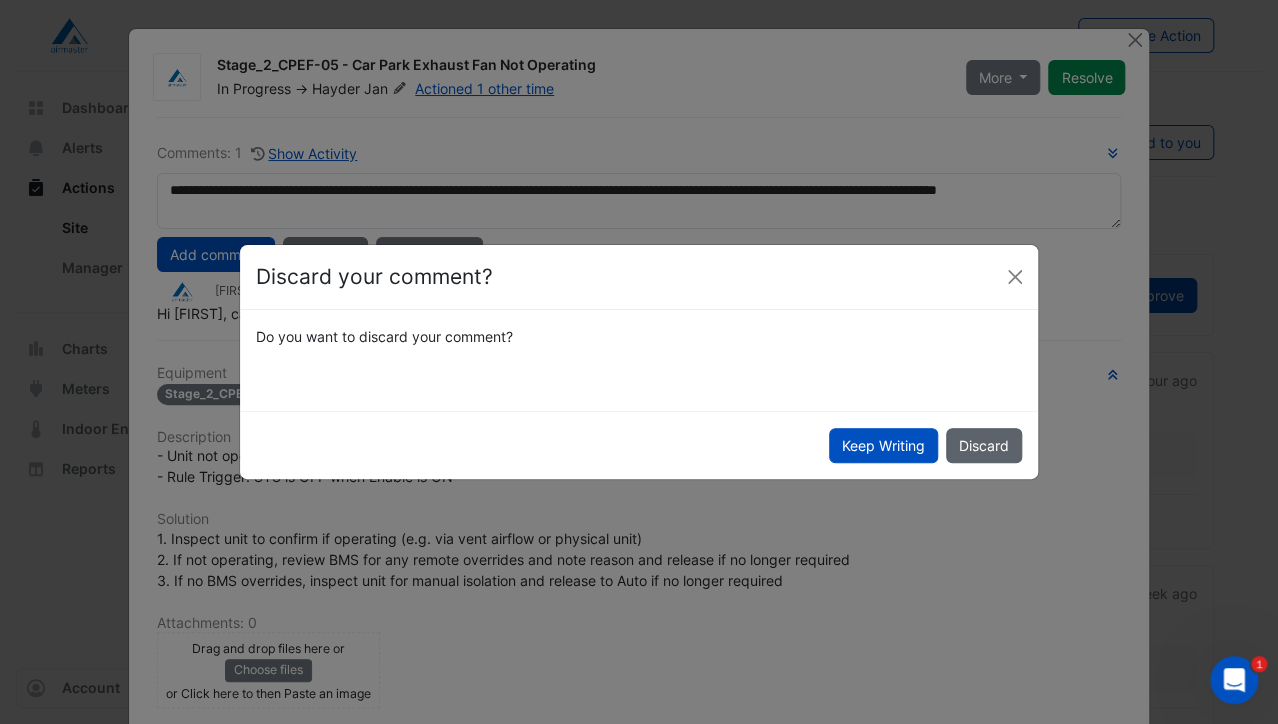 click on "Discard" 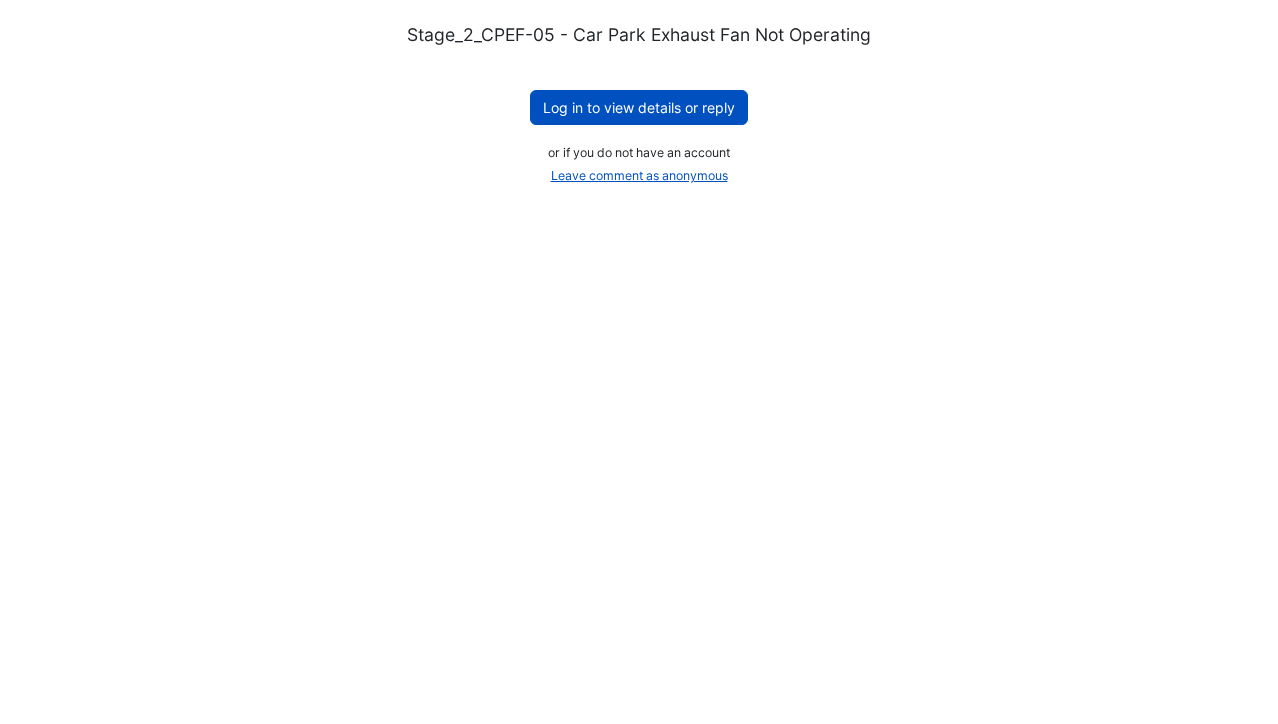 scroll, scrollTop: 0, scrollLeft: 0, axis: both 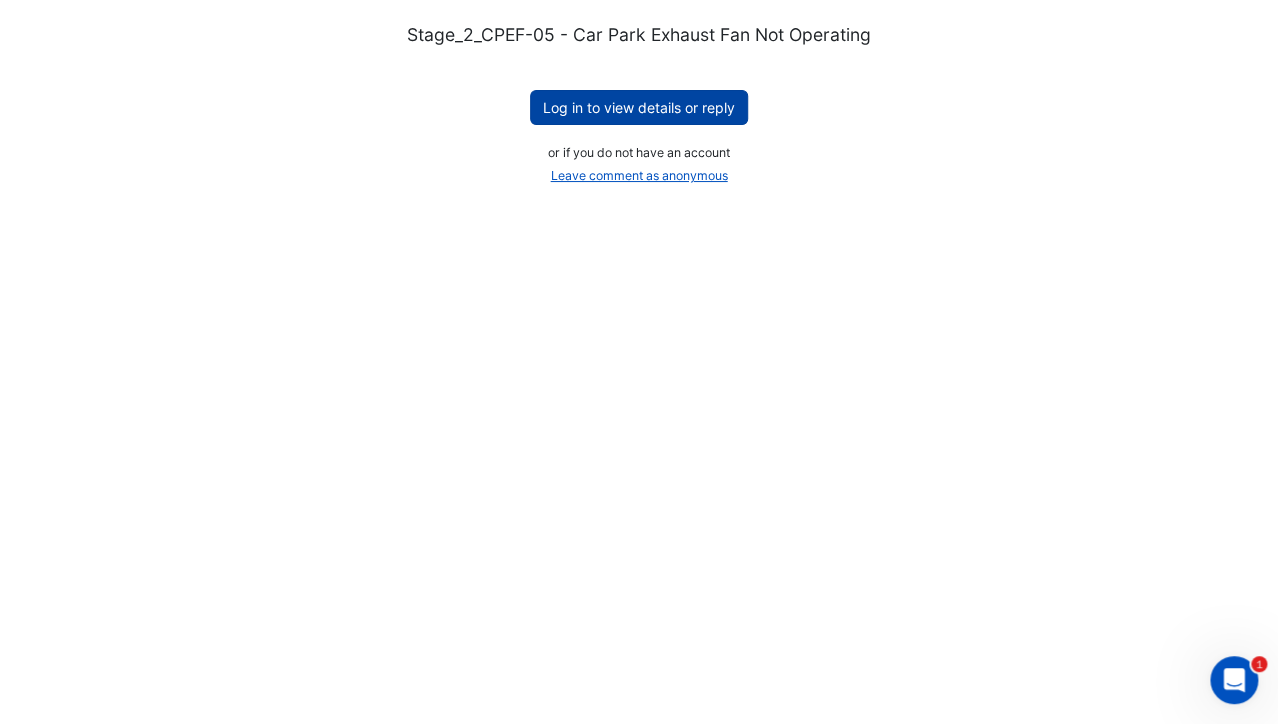 click on "Log in to view details or reply" 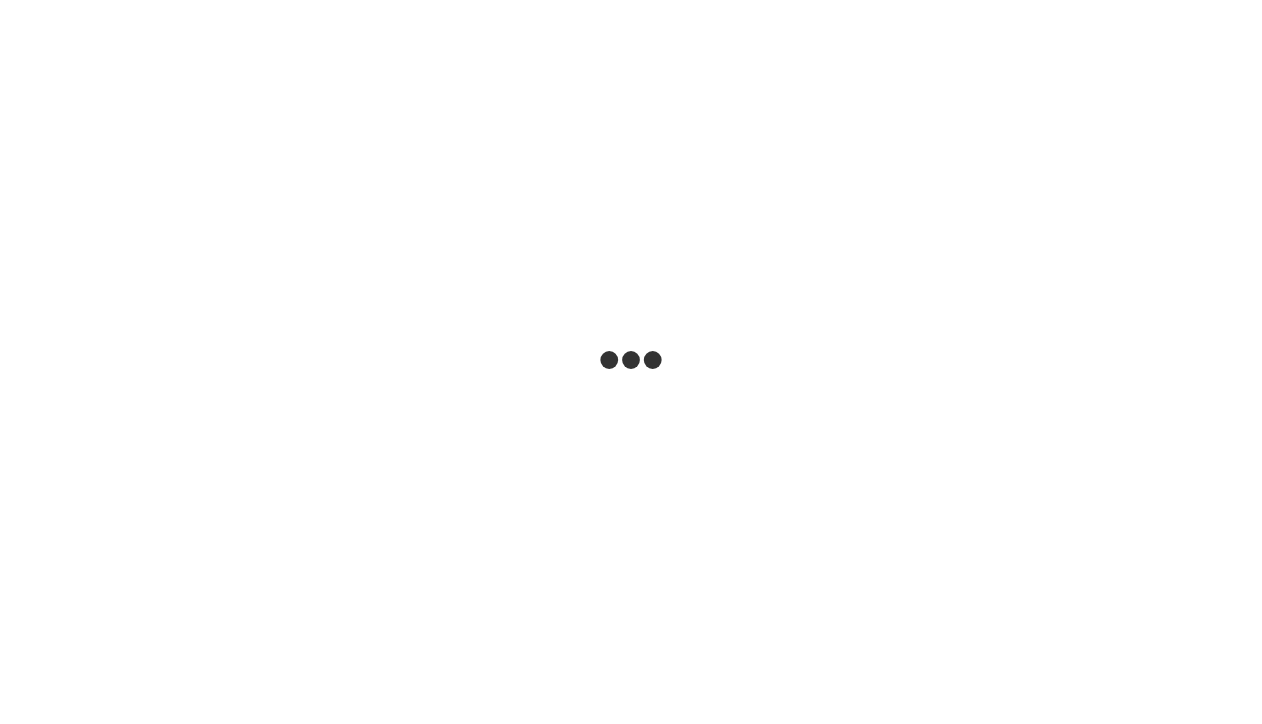 scroll, scrollTop: 0, scrollLeft: 0, axis: both 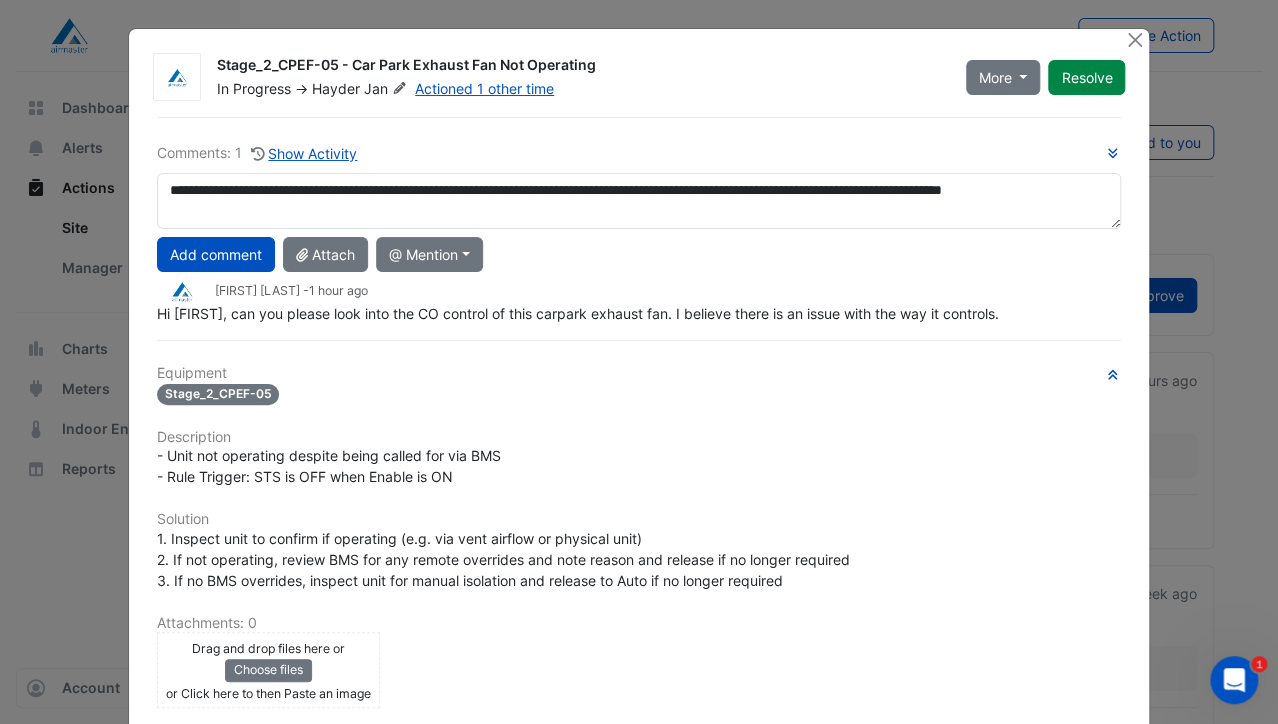 drag, startPoint x: 158, startPoint y: 388, endPoint x: 453, endPoint y: 471, distance: 306.45392 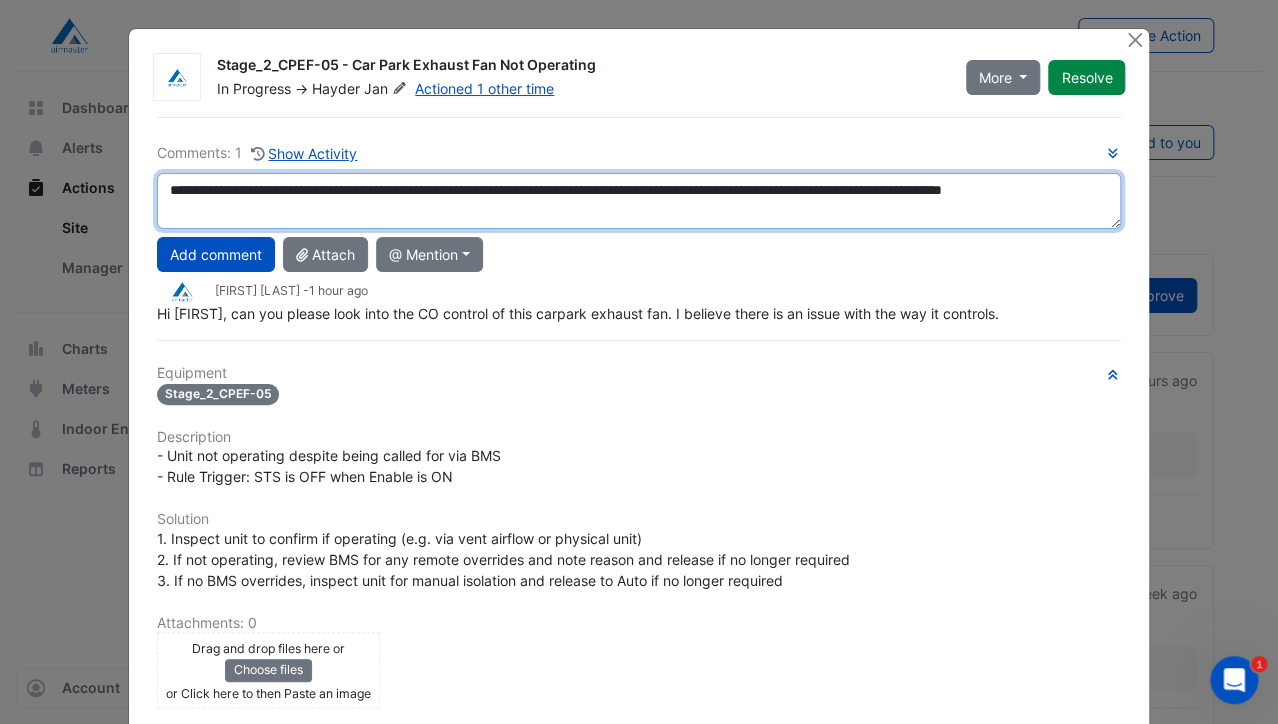 click on "**********" at bounding box center [639, 201] 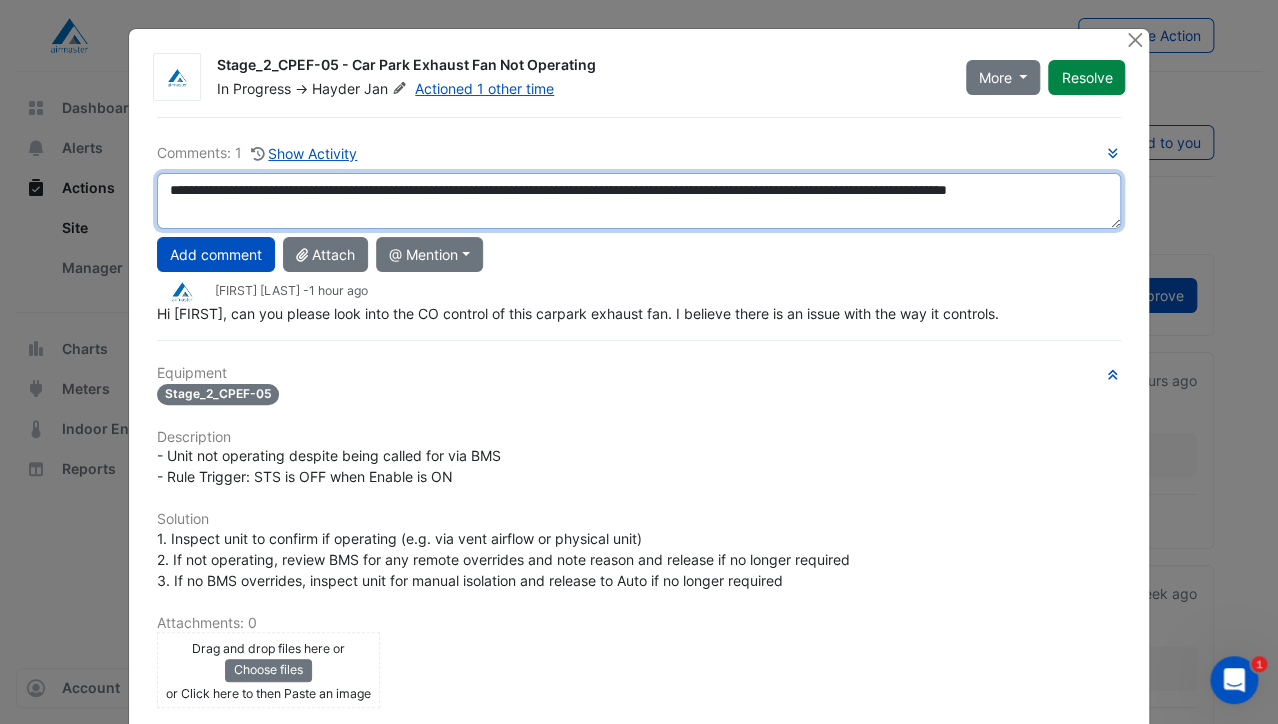 type on "**********" 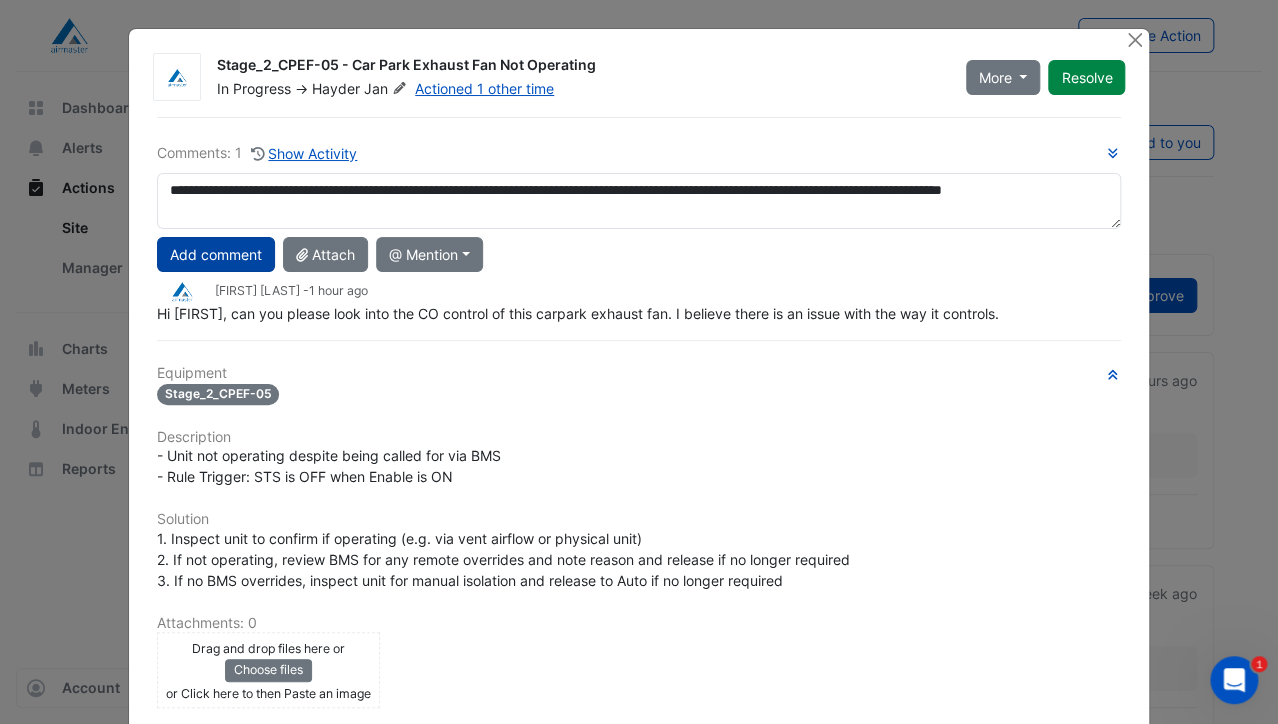 click on "Add comment" 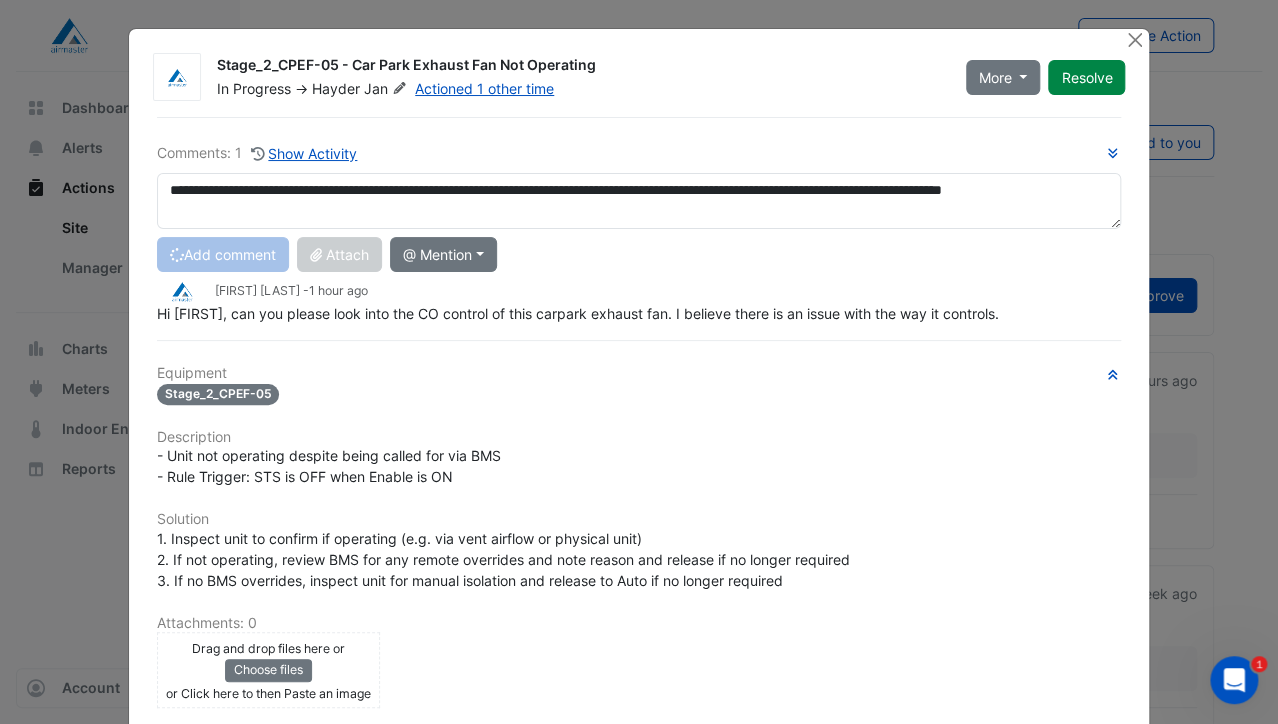 type 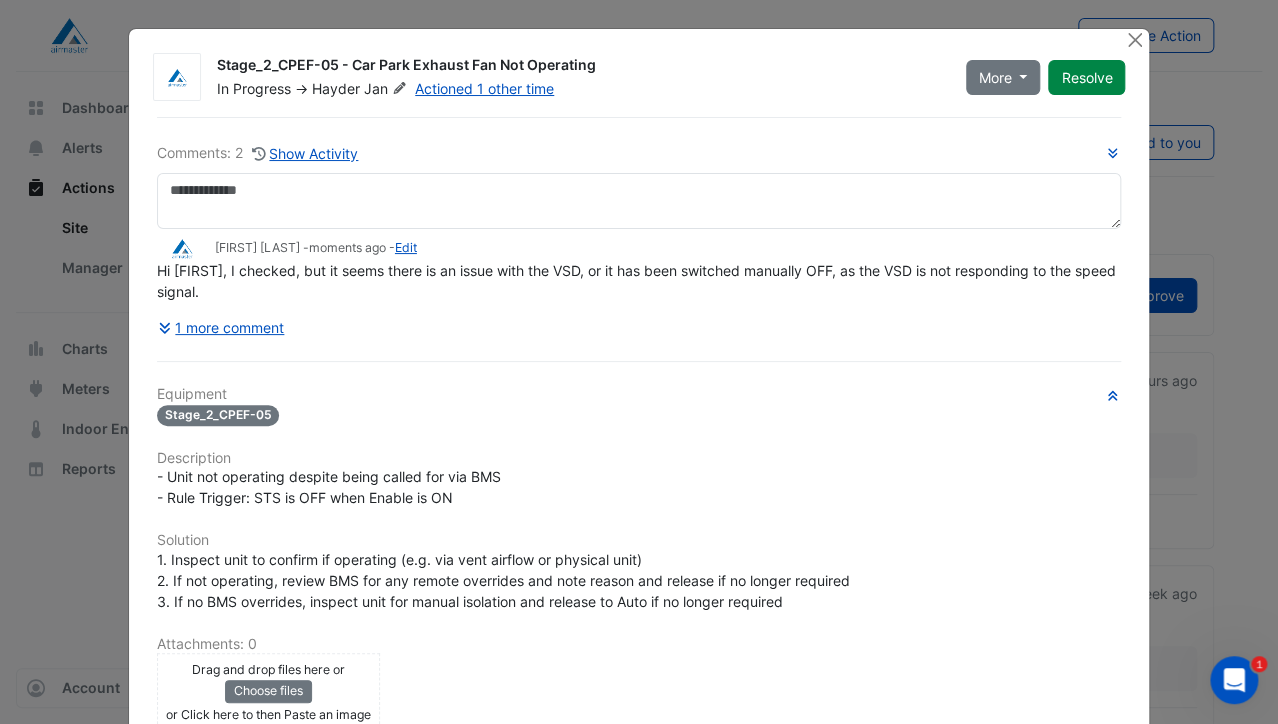 click on "Hi [FIRST], I checked, but it seems there is an issue with the VSD, or it has been switched manually OFF, as the VSD is not responding to the speed signal." 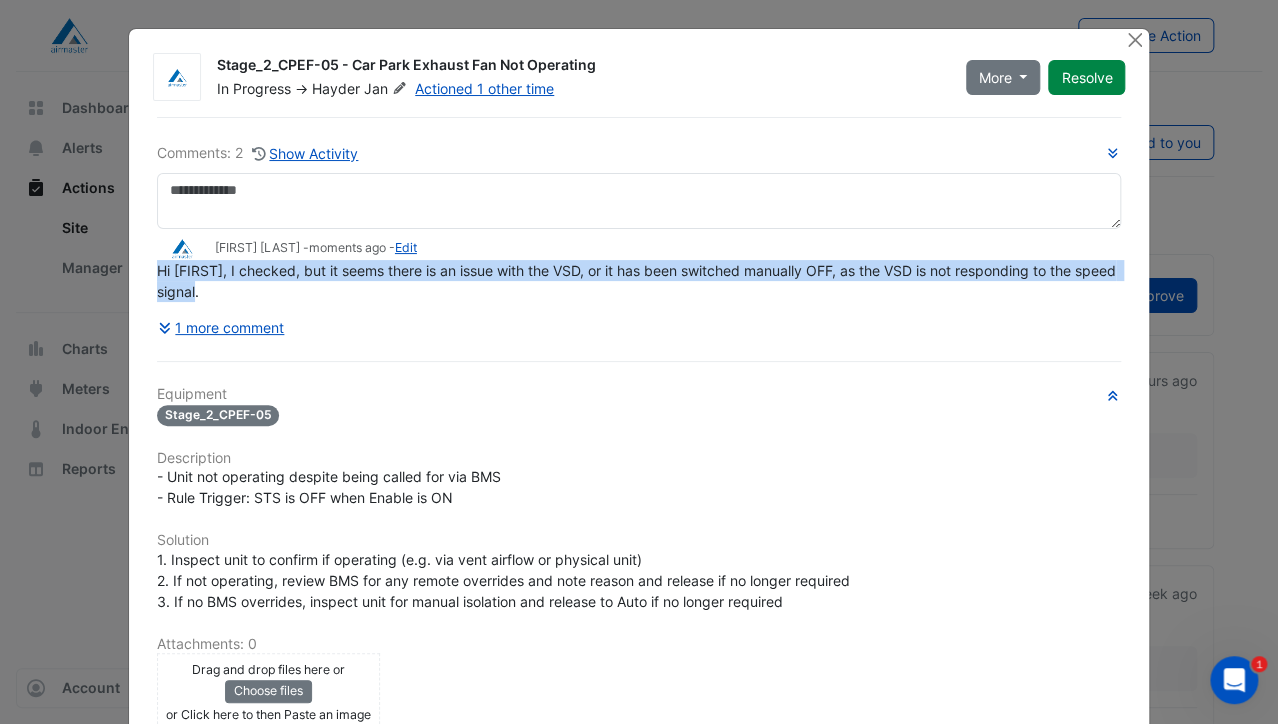 drag, startPoint x: 239, startPoint y: 289, endPoint x: 151, endPoint y: 268, distance: 90.47099 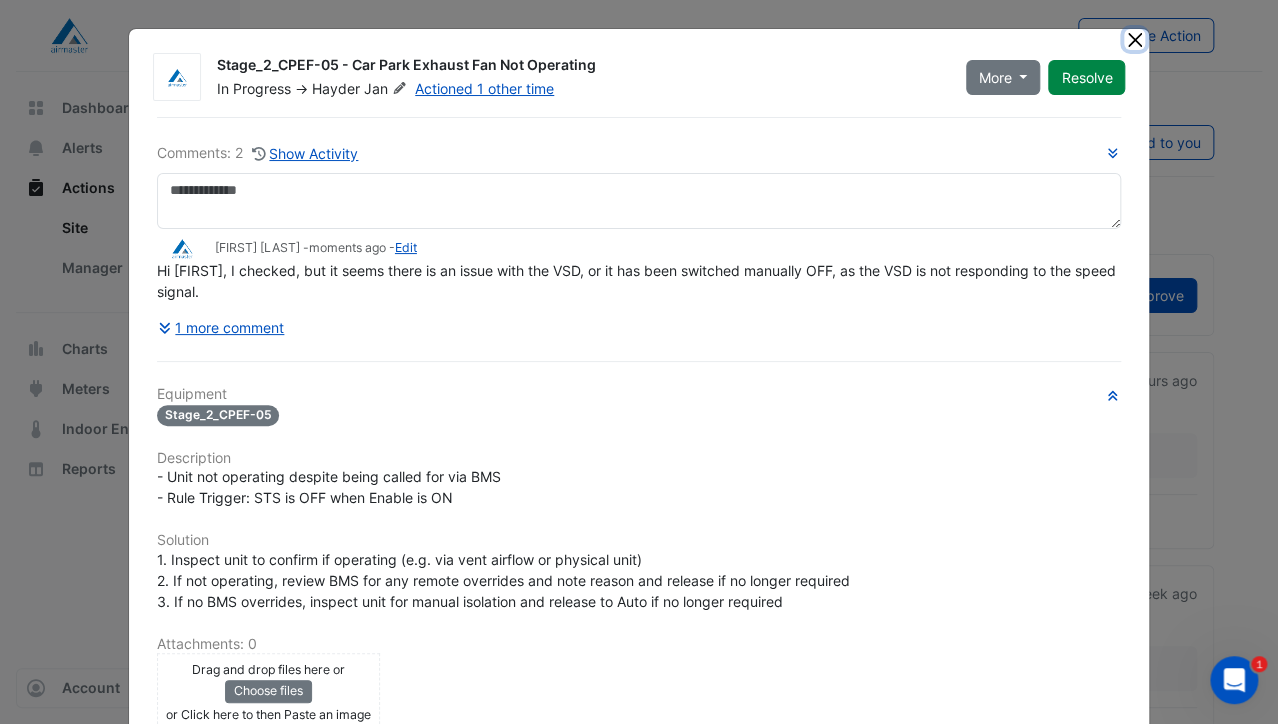 click 